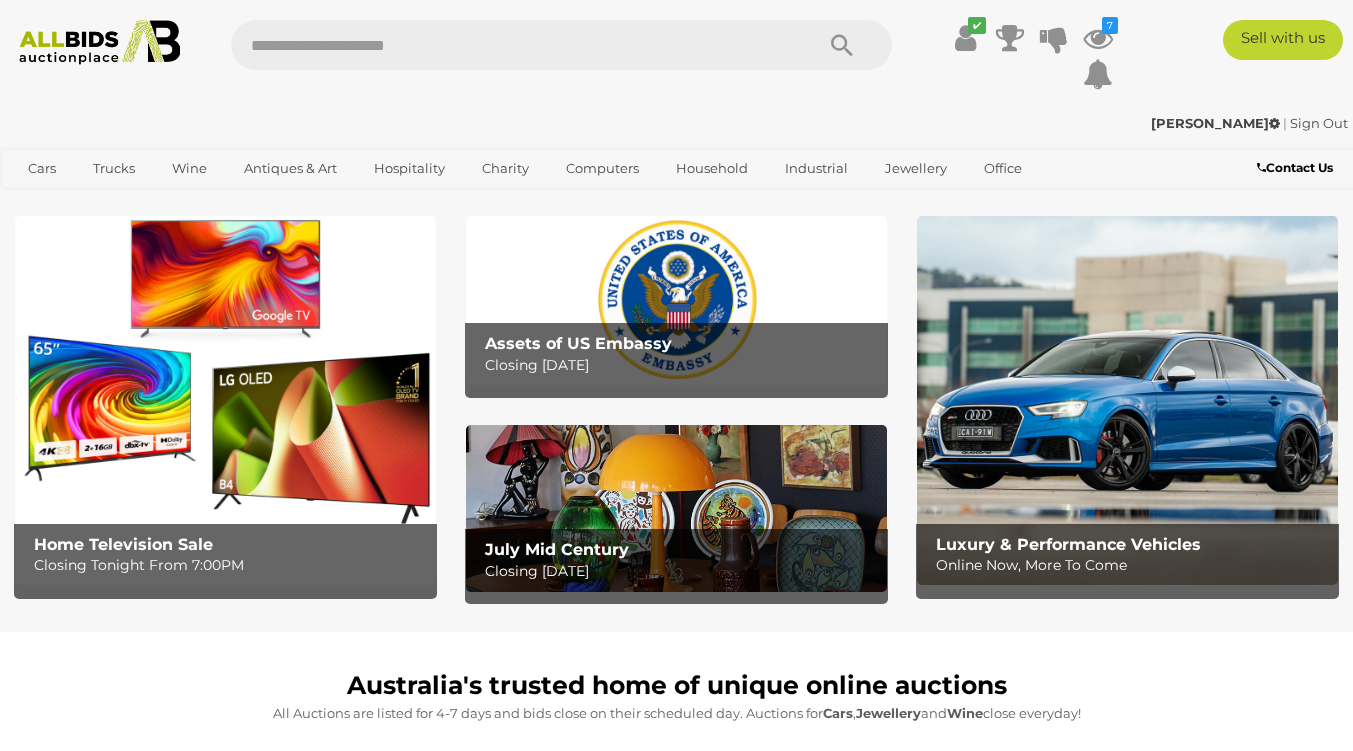 scroll, scrollTop: 0, scrollLeft: 0, axis: both 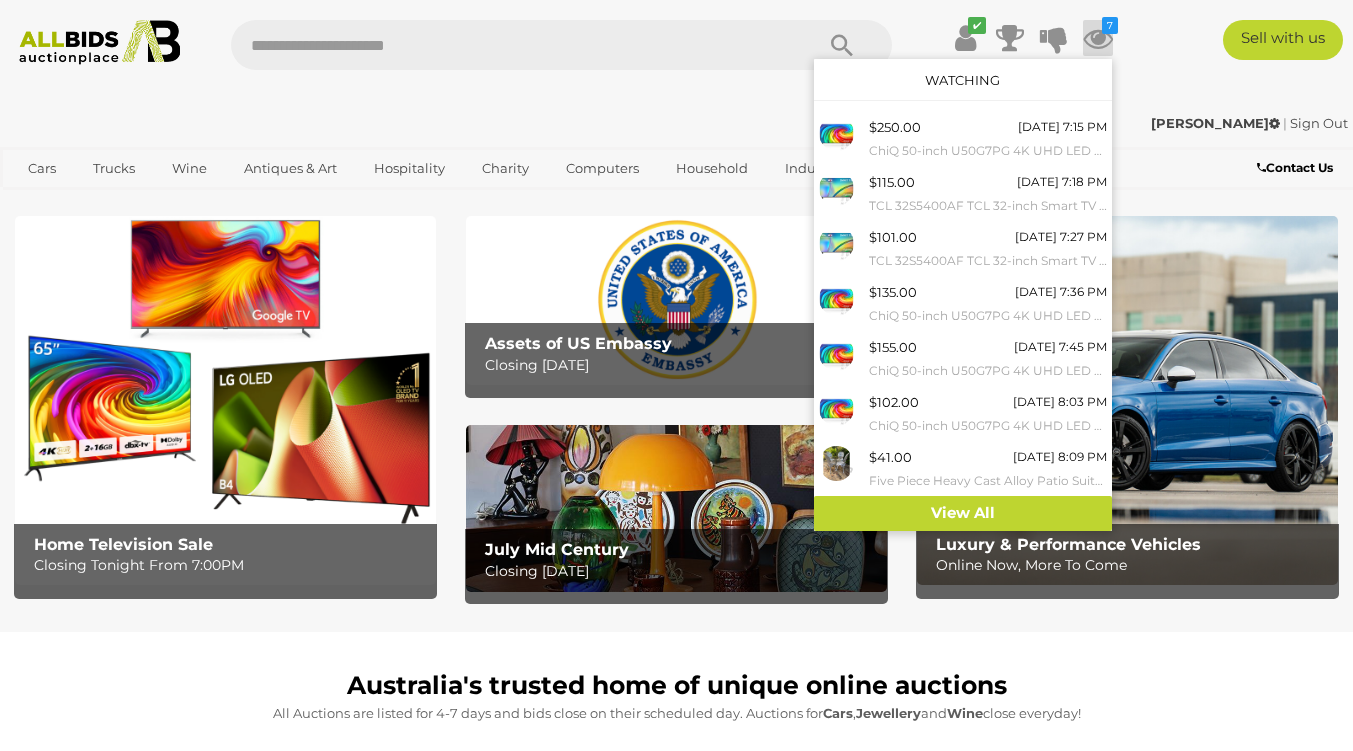 click on "Watching" at bounding box center (962, 80) 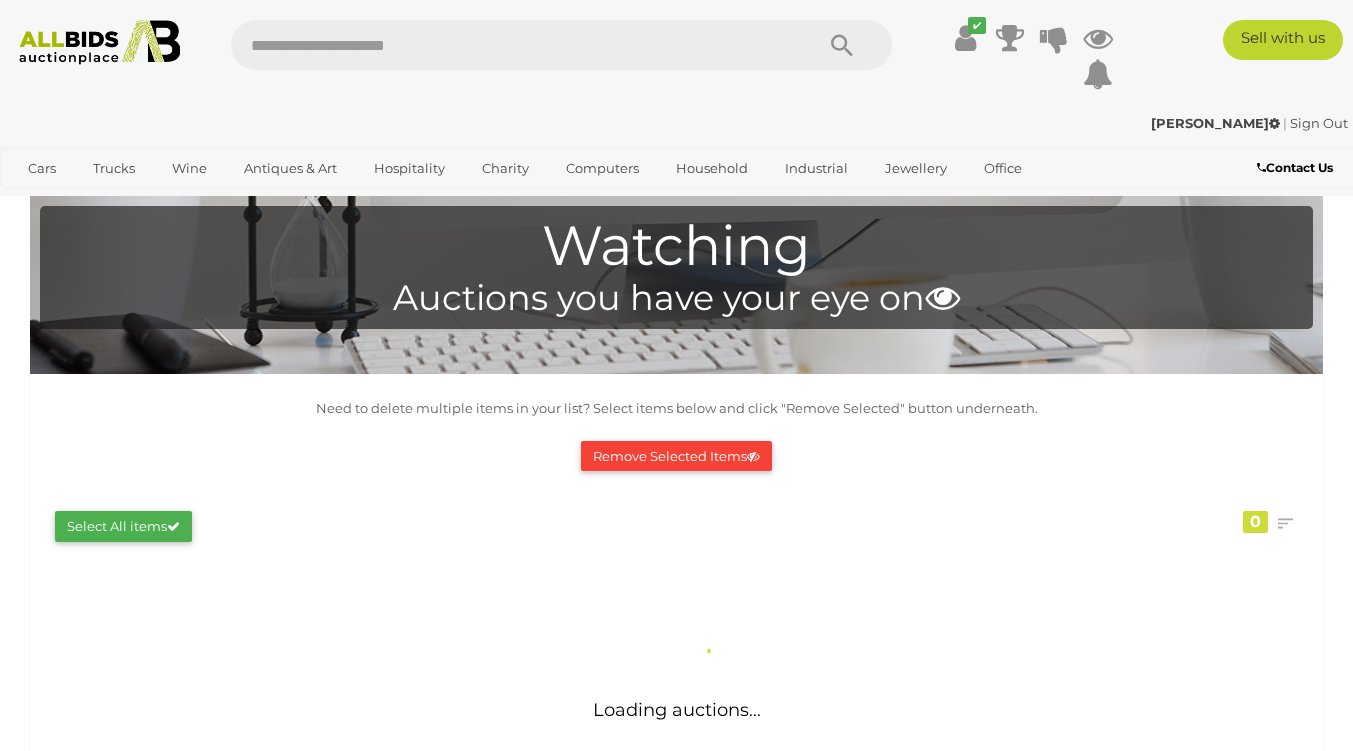 scroll, scrollTop: 0, scrollLeft: 0, axis: both 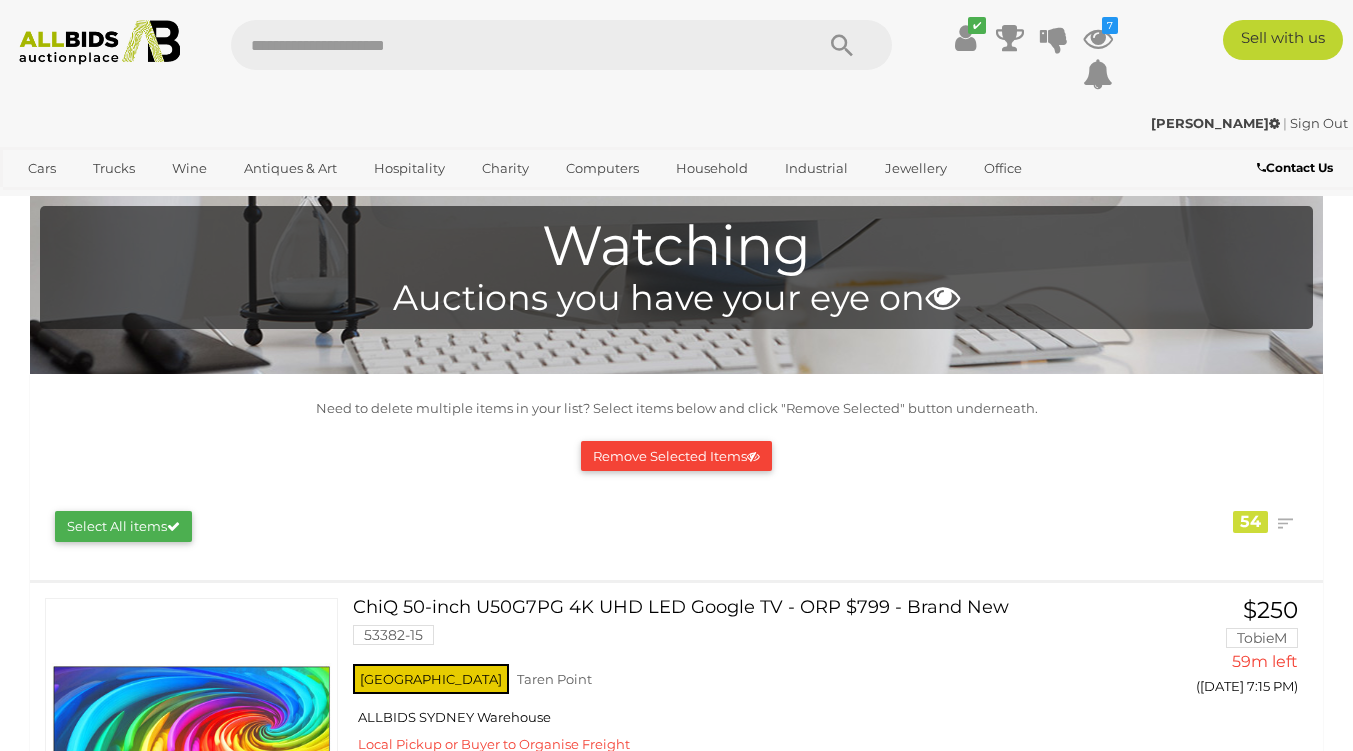 click on "View All Industrial  Auctions" at bounding box center (0, 0) 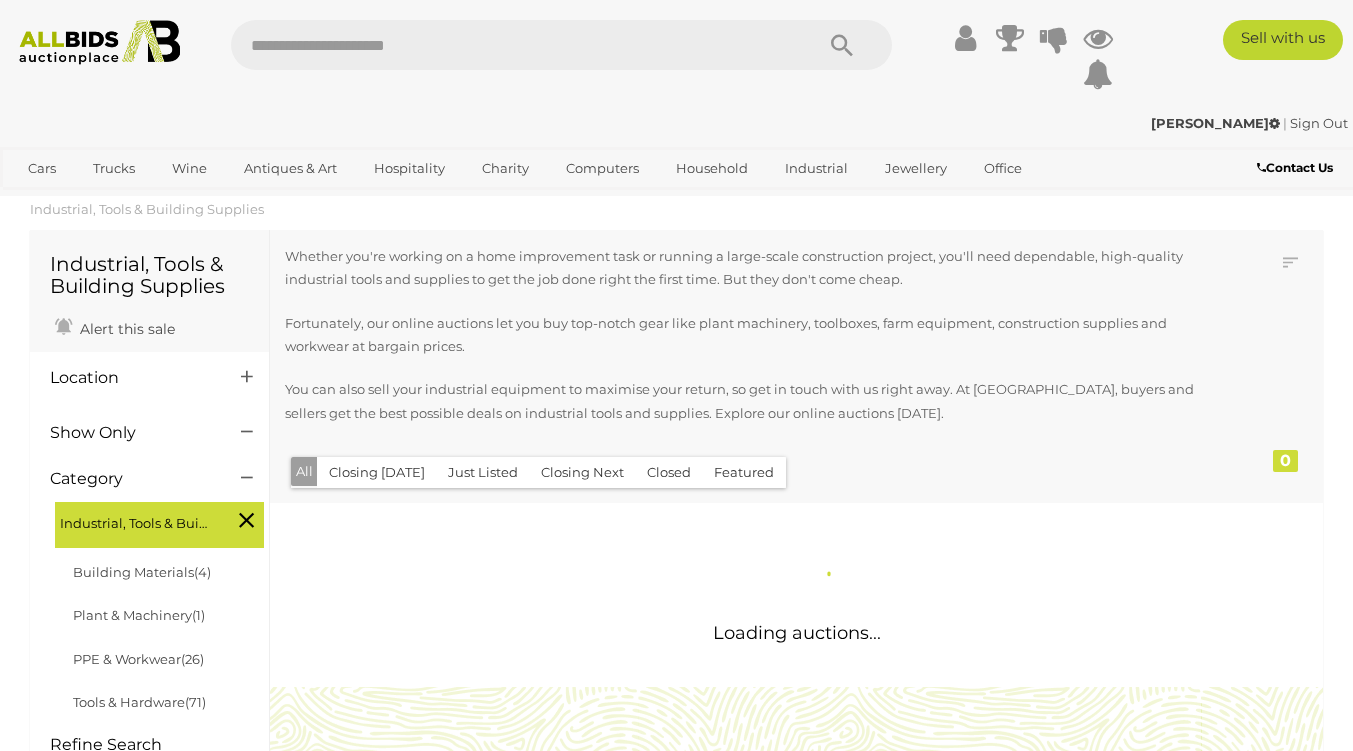 scroll, scrollTop: 0, scrollLeft: 0, axis: both 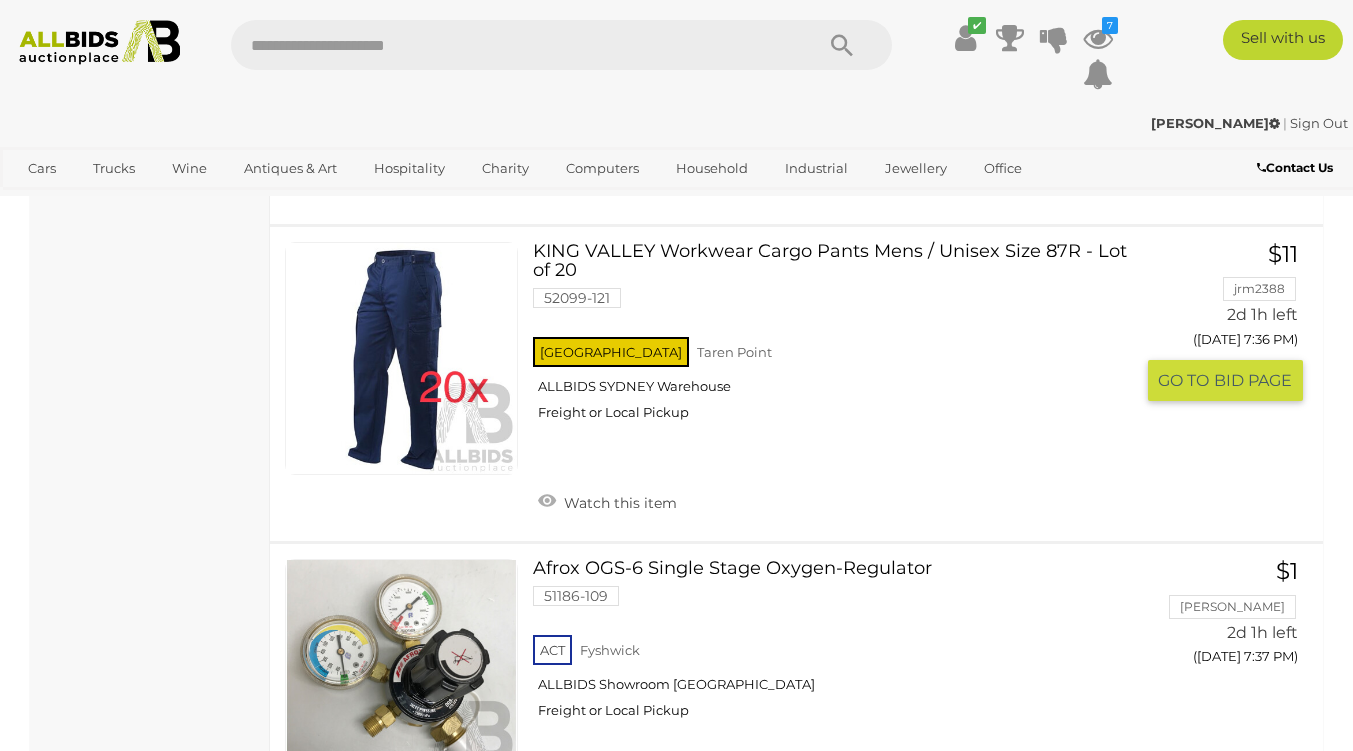 click on "Watch this item" at bounding box center [607, 501] 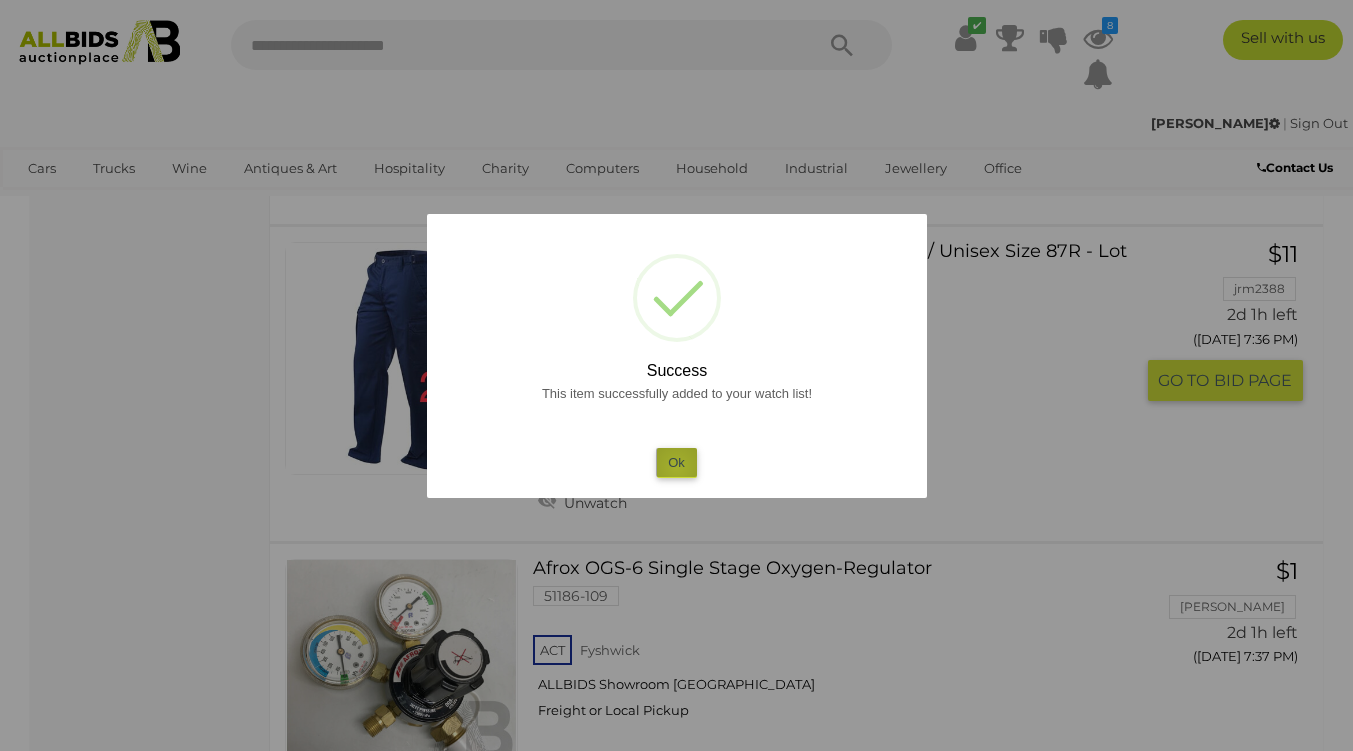 click on "Ok" at bounding box center [676, 462] 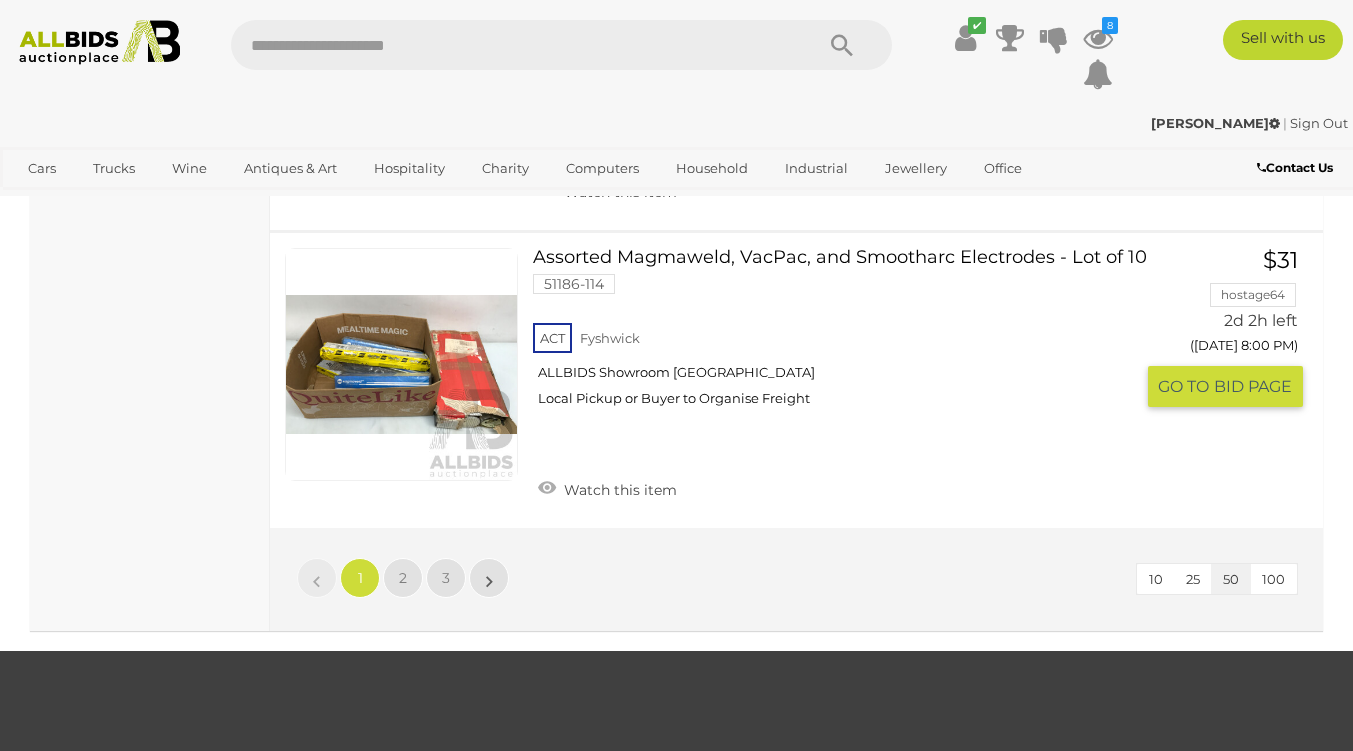 scroll, scrollTop: 15100, scrollLeft: 0, axis: vertical 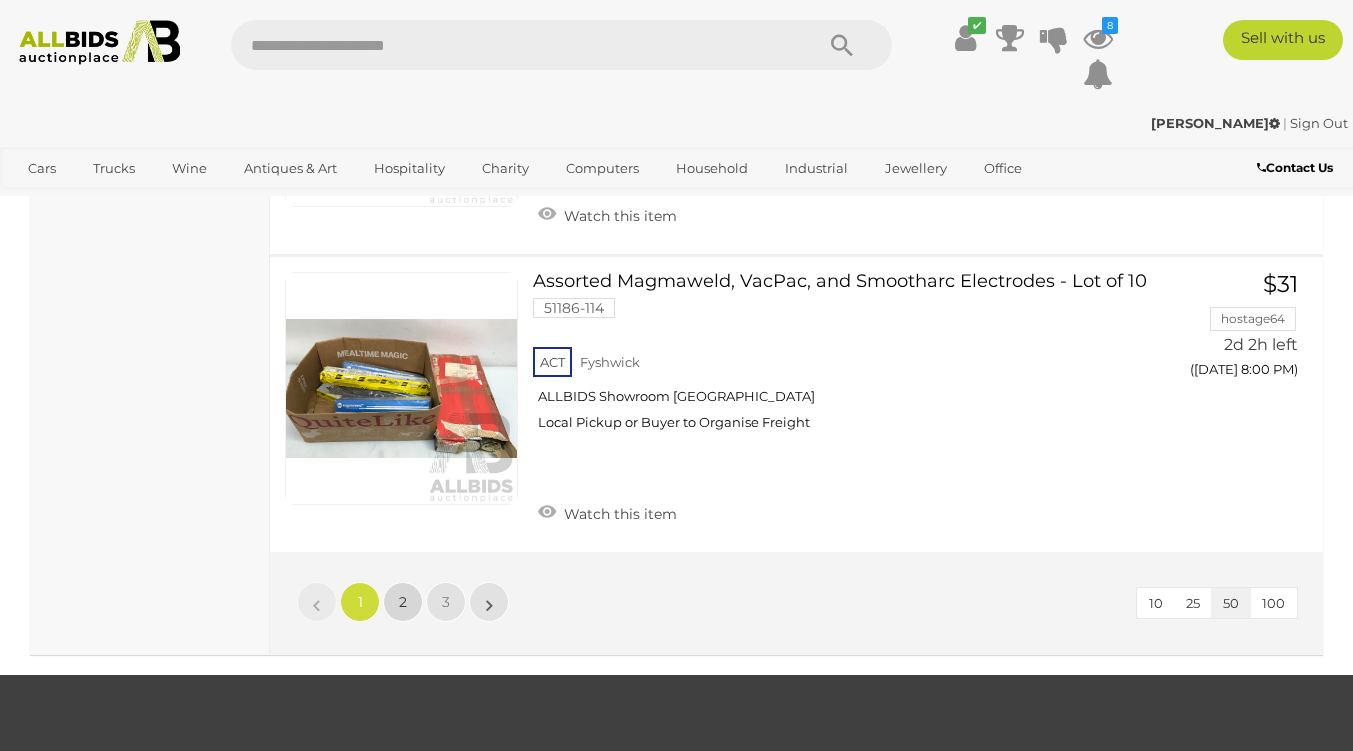 click on "2" at bounding box center [403, 602] 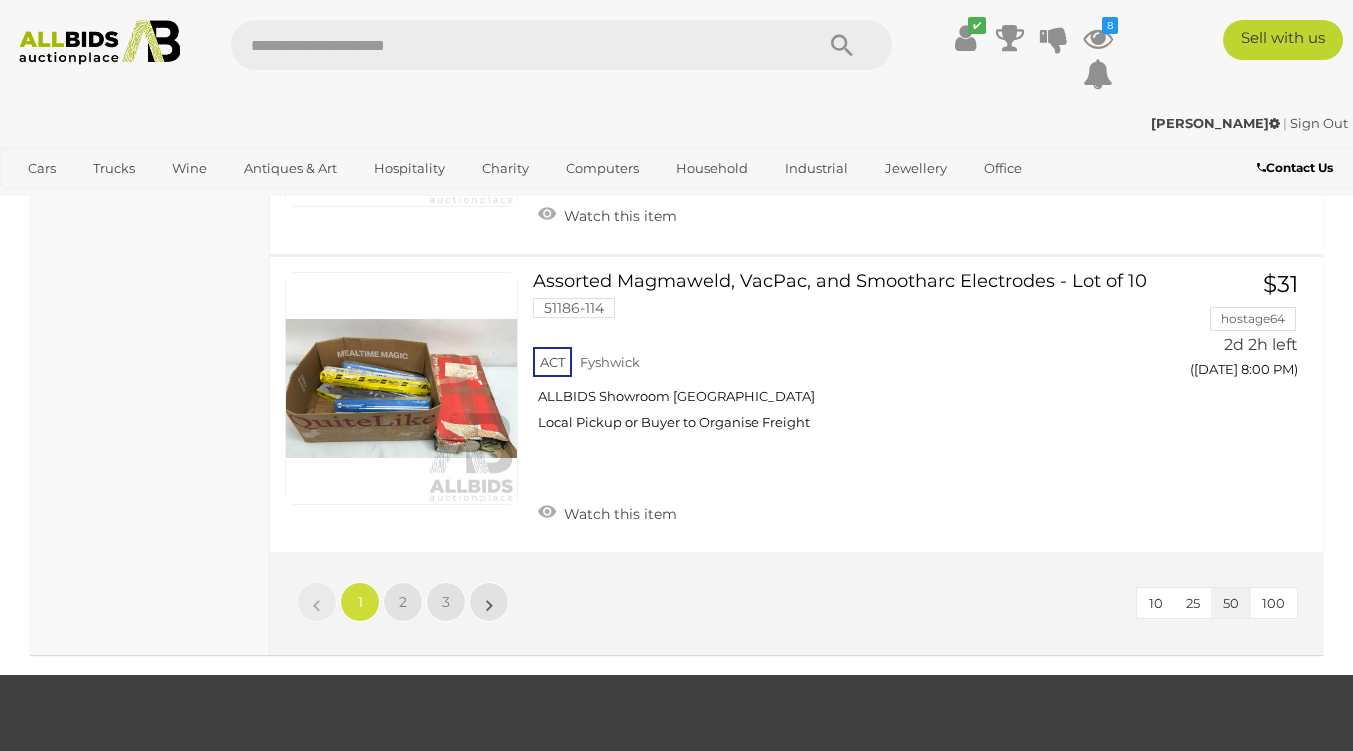 scroll, scrollTop: 336, scrollLeft: 0, axis: vertical 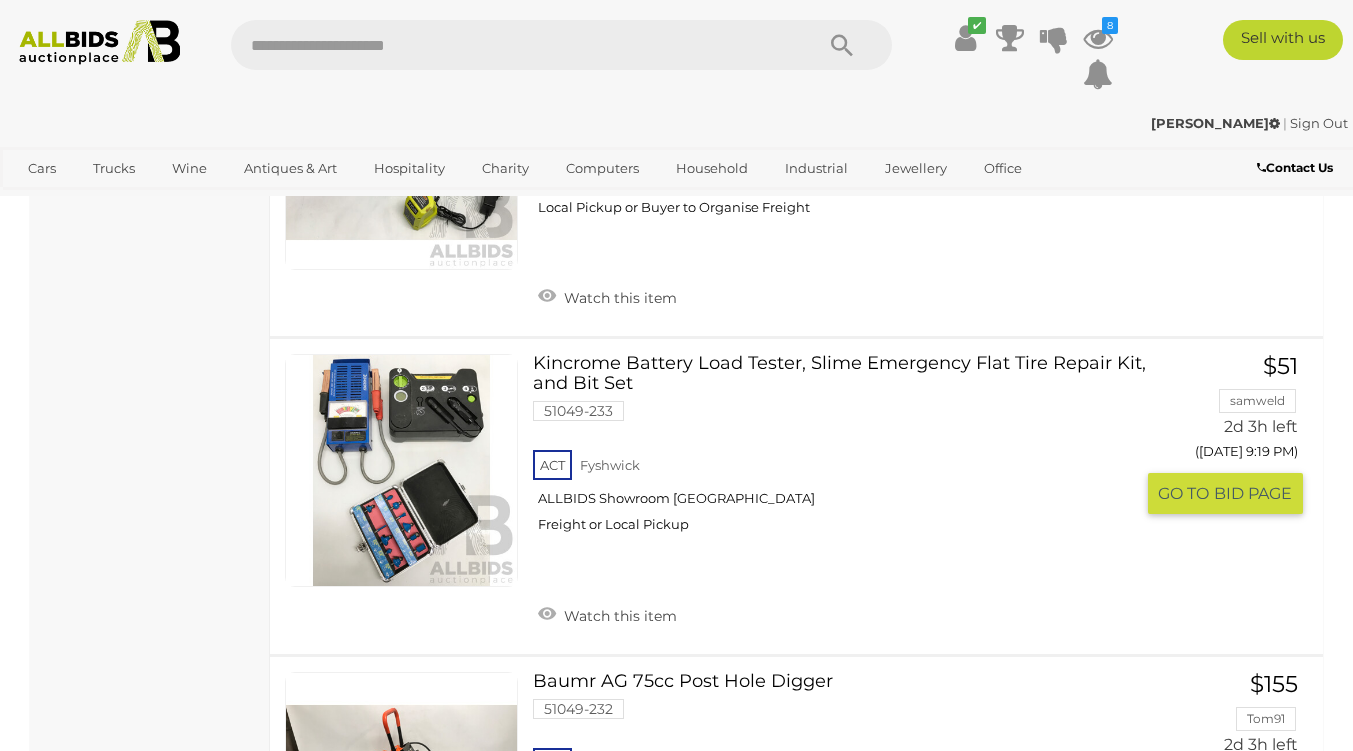 click on "Kincrome Battery Load Tester, Slime Emergency Flat Tire Repair Kit, and Bit Set
51049-233
ACT" at bounding box center [840, 451] 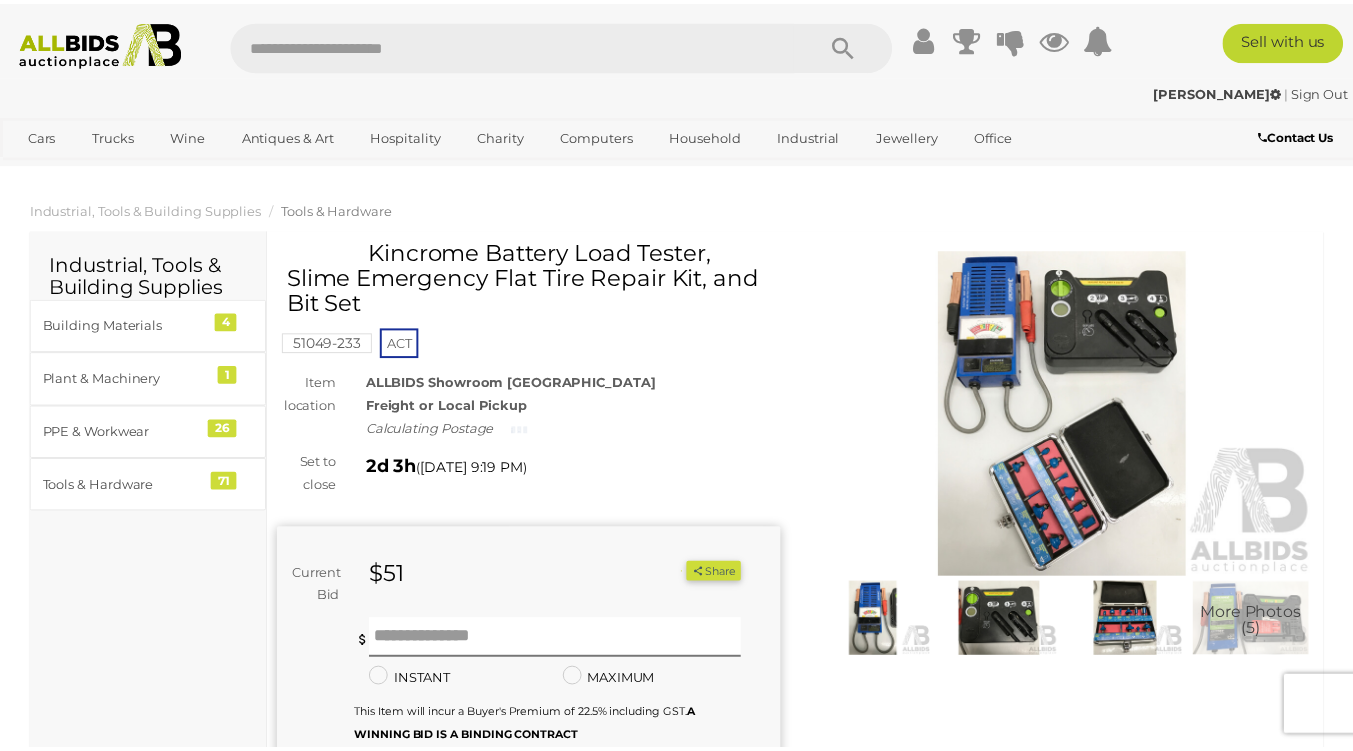 scroll, scrollTop: 0, scrollLeft: 0, axis: both 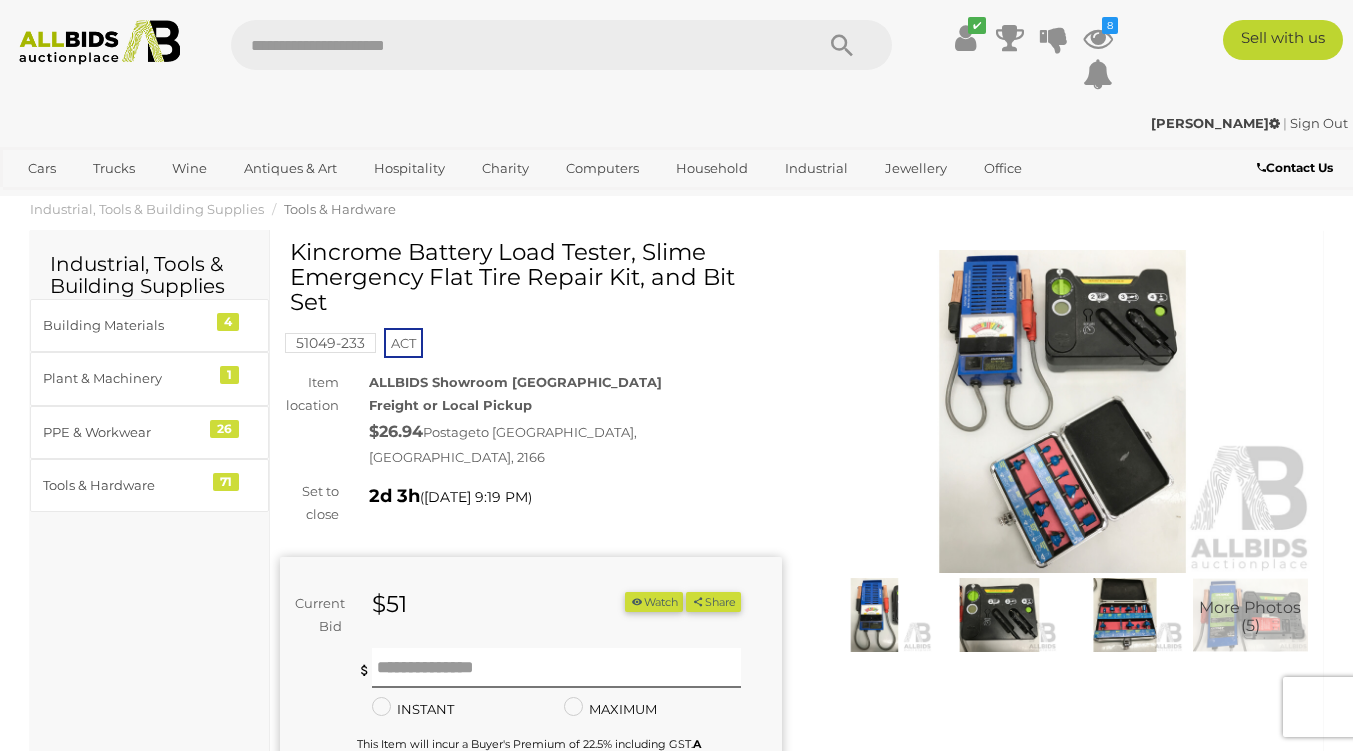 click at bounding box center [1063, 411] 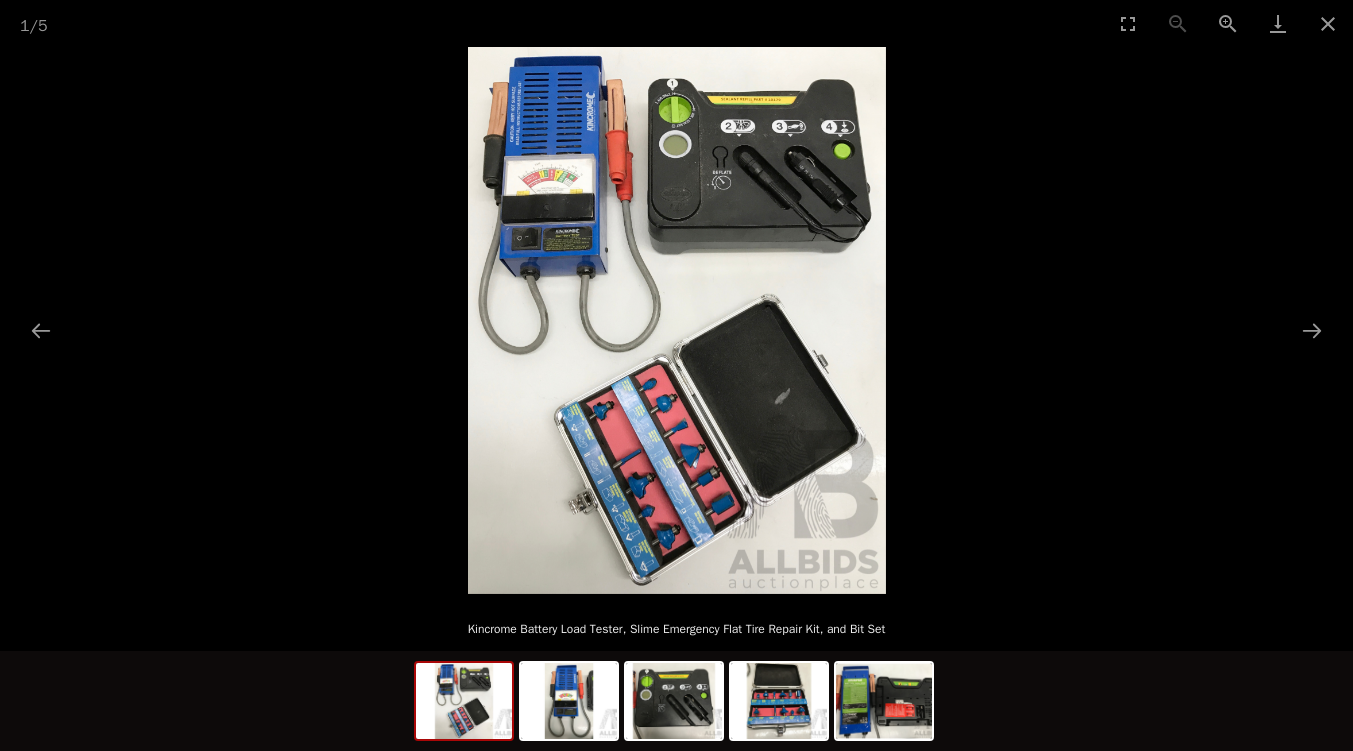 click at bounding box center (1312, 330) 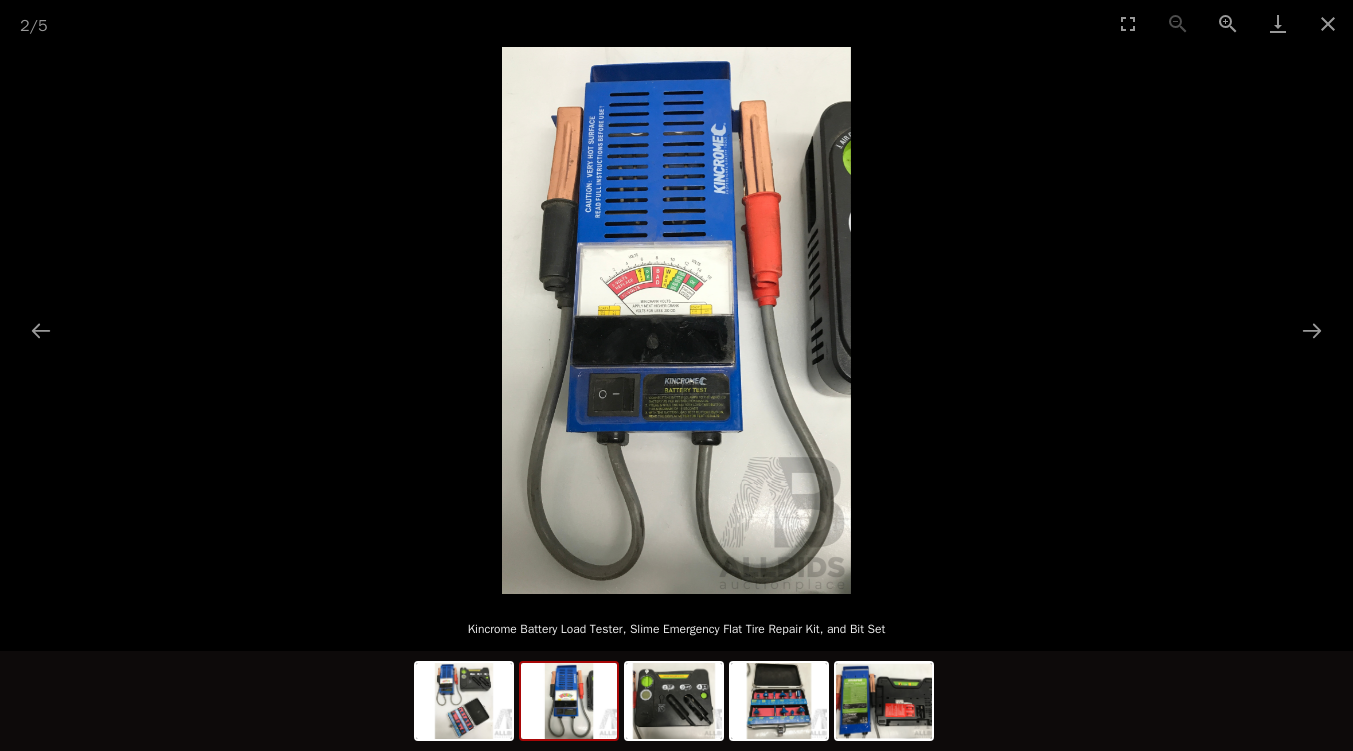 click at bounding box center (1312, 330) 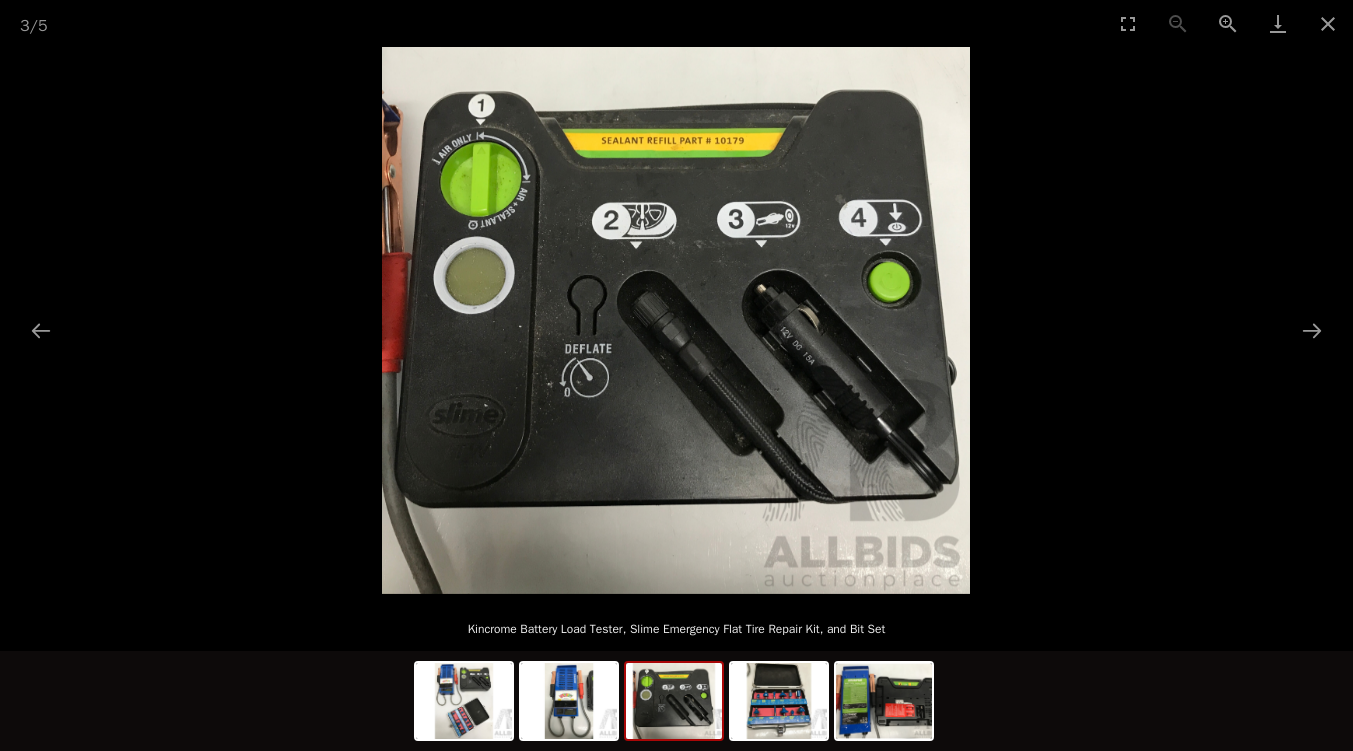 click at bounding box center [1312, 330] 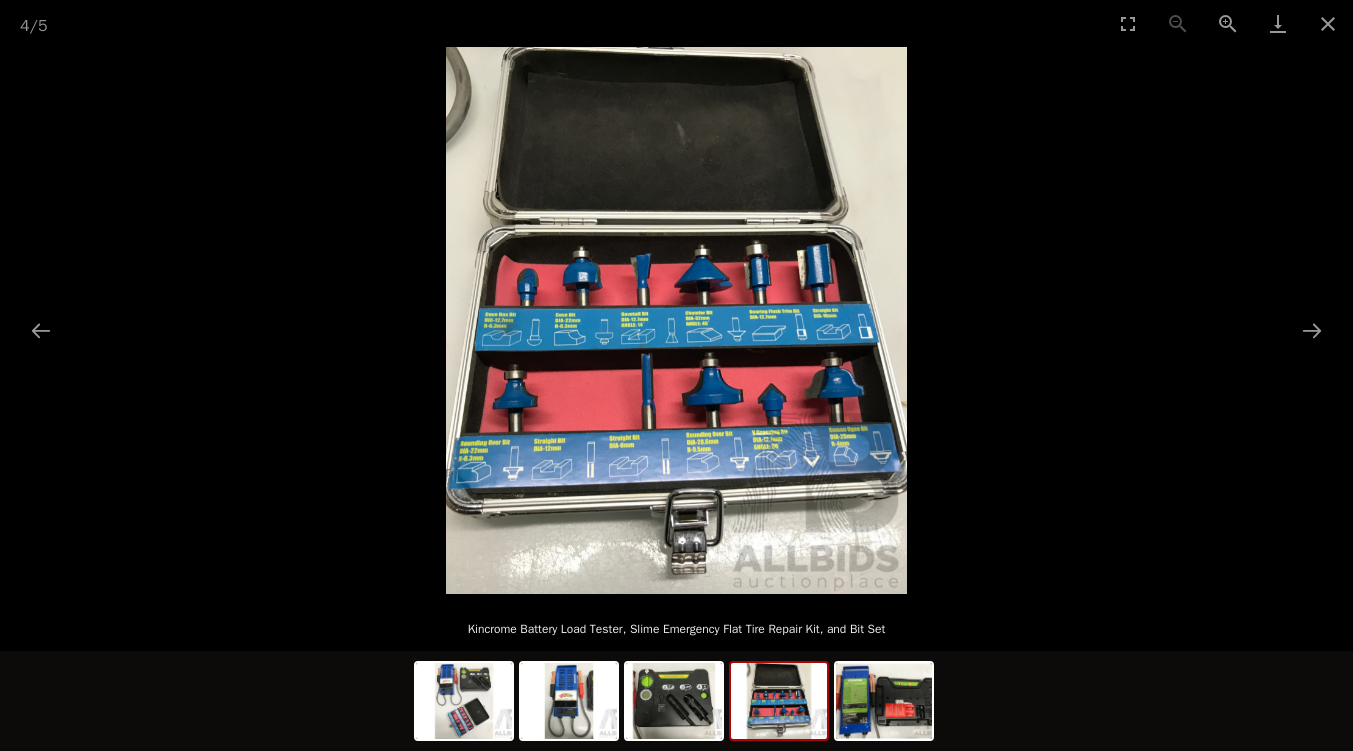 click at bounding box center [1312, 330] 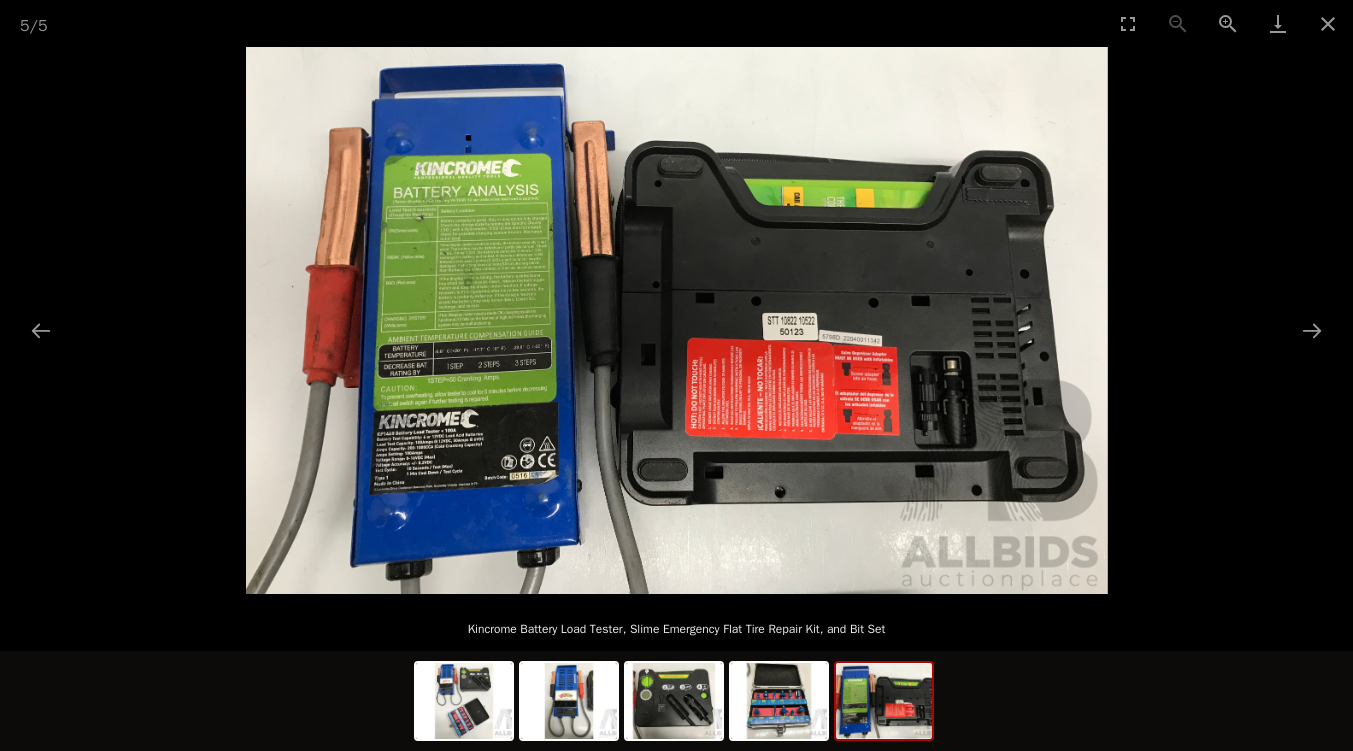 click at bounding box center (1312, 330) 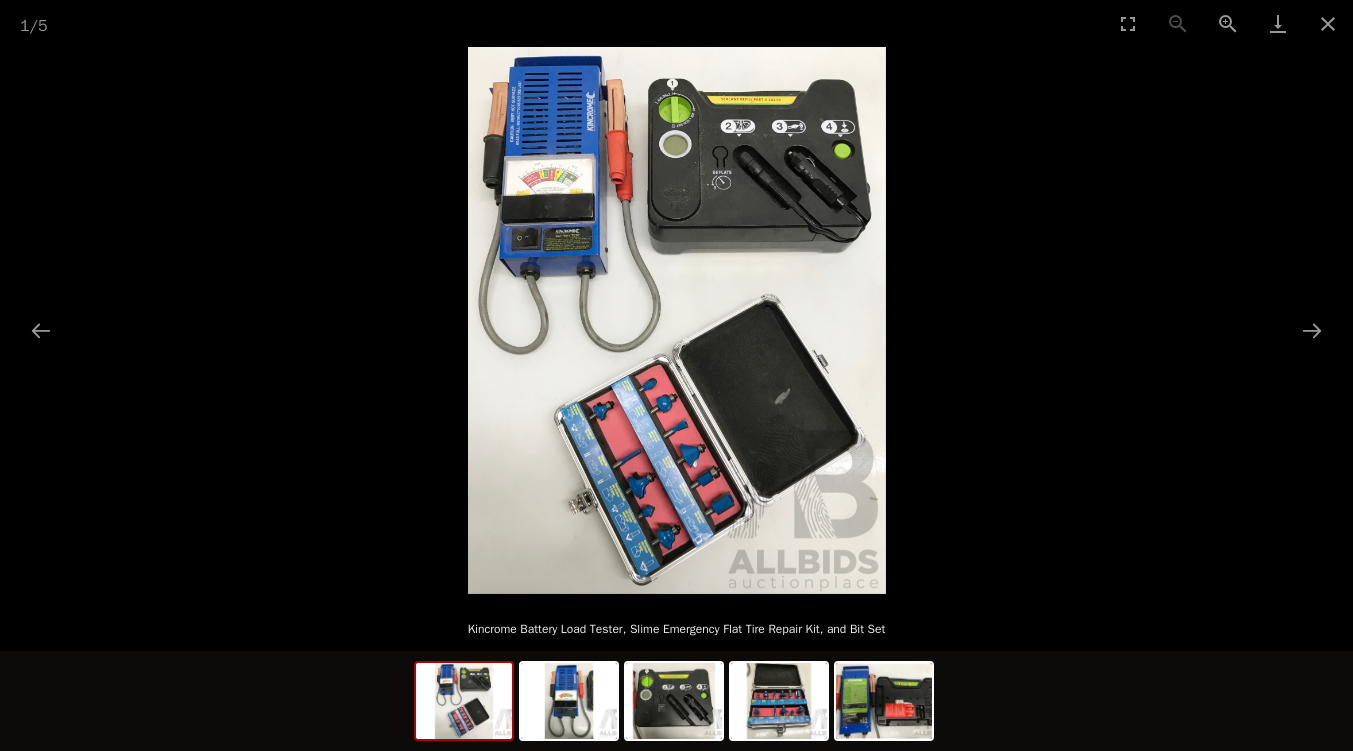 click at bounding box center (1328, 23) 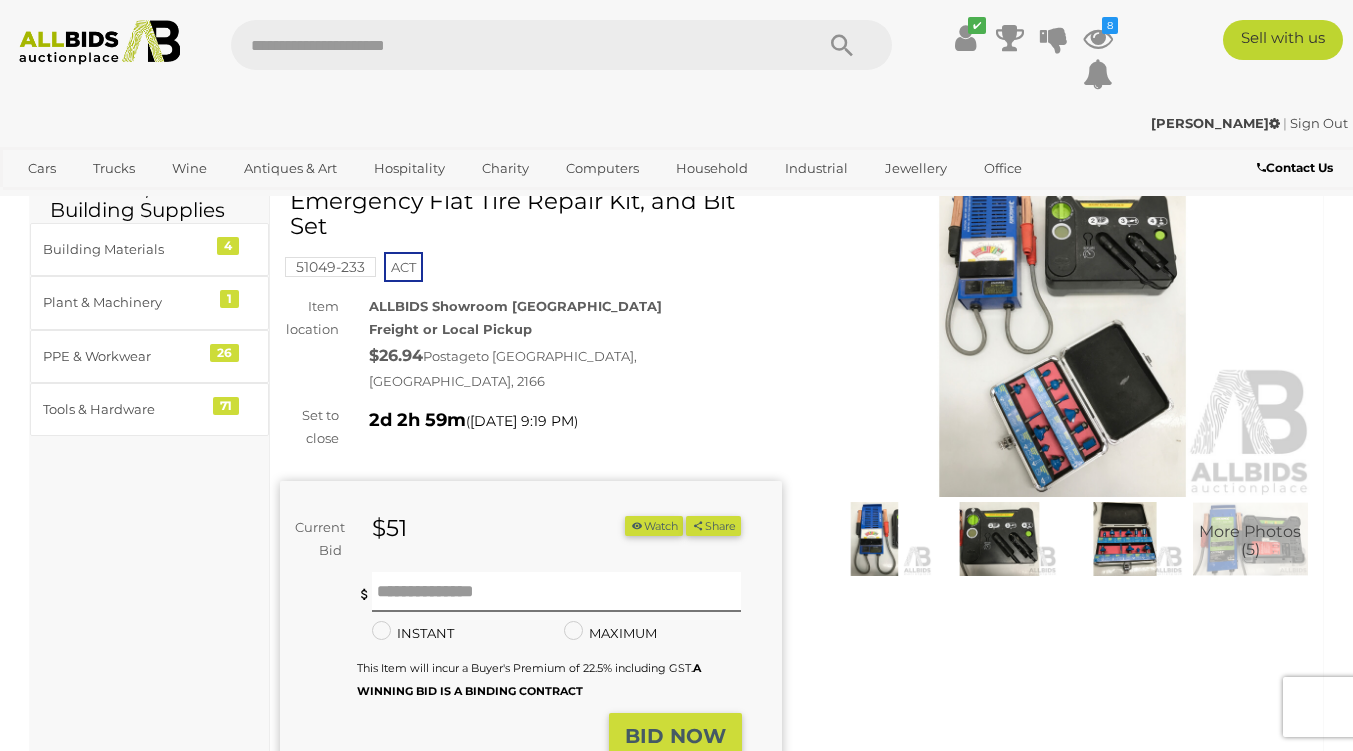 scroll, scrollTop: 100, scrollLeft: 0, axis: vertical 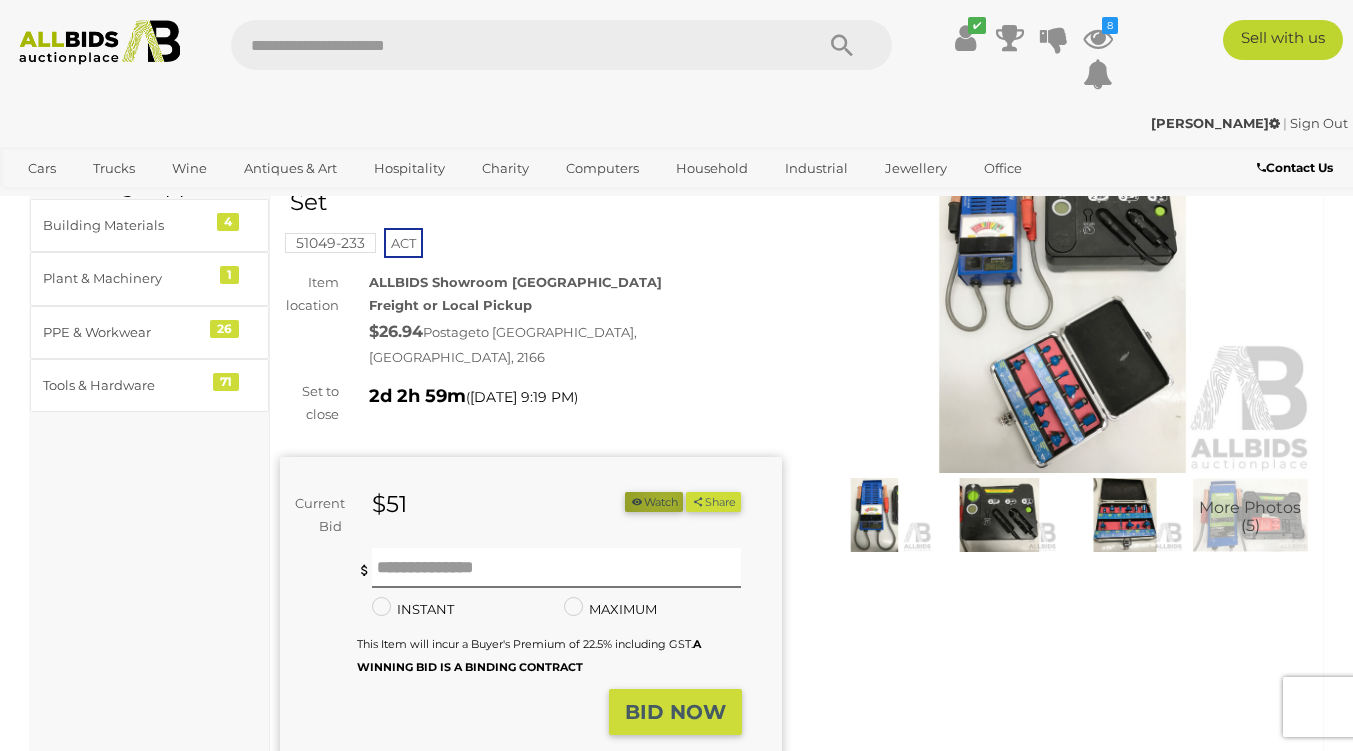 click on "Watch" at bounding box center [654, 502] 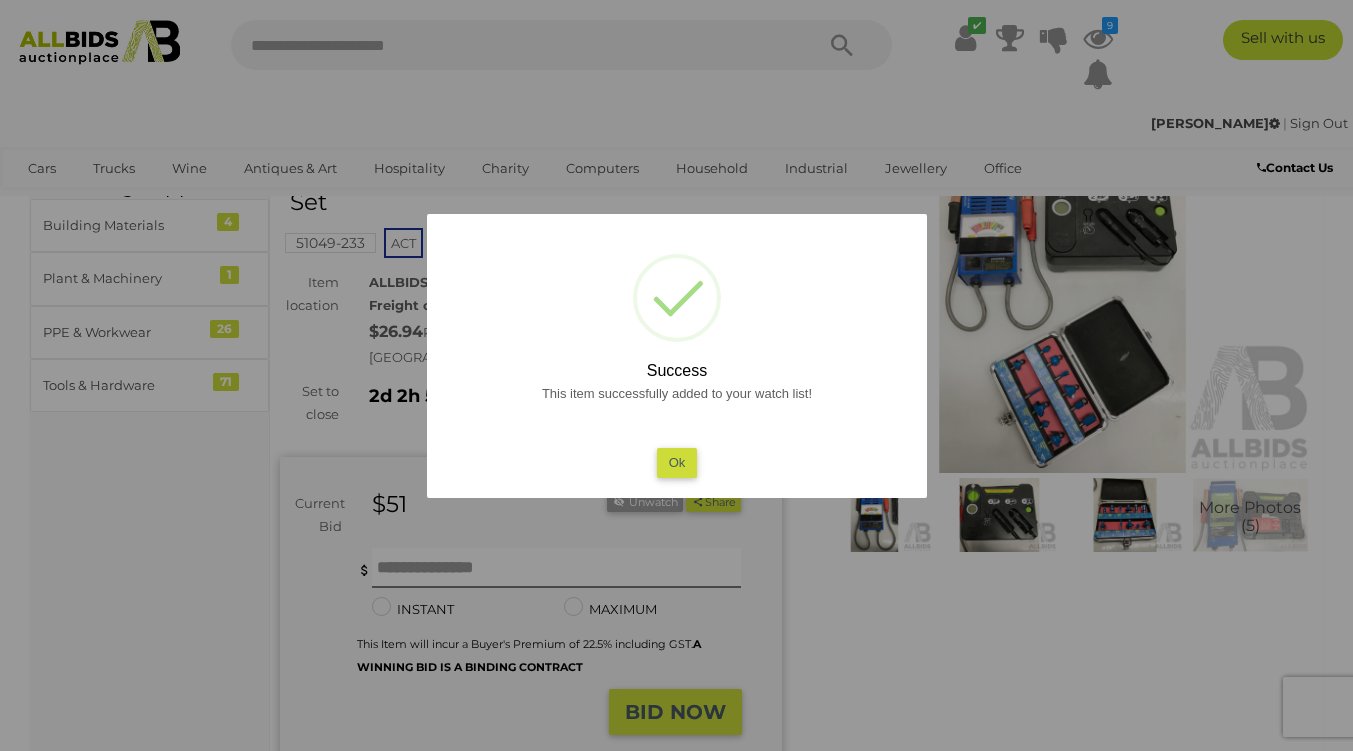 click on "Ok" at bounding box center (676, 462) 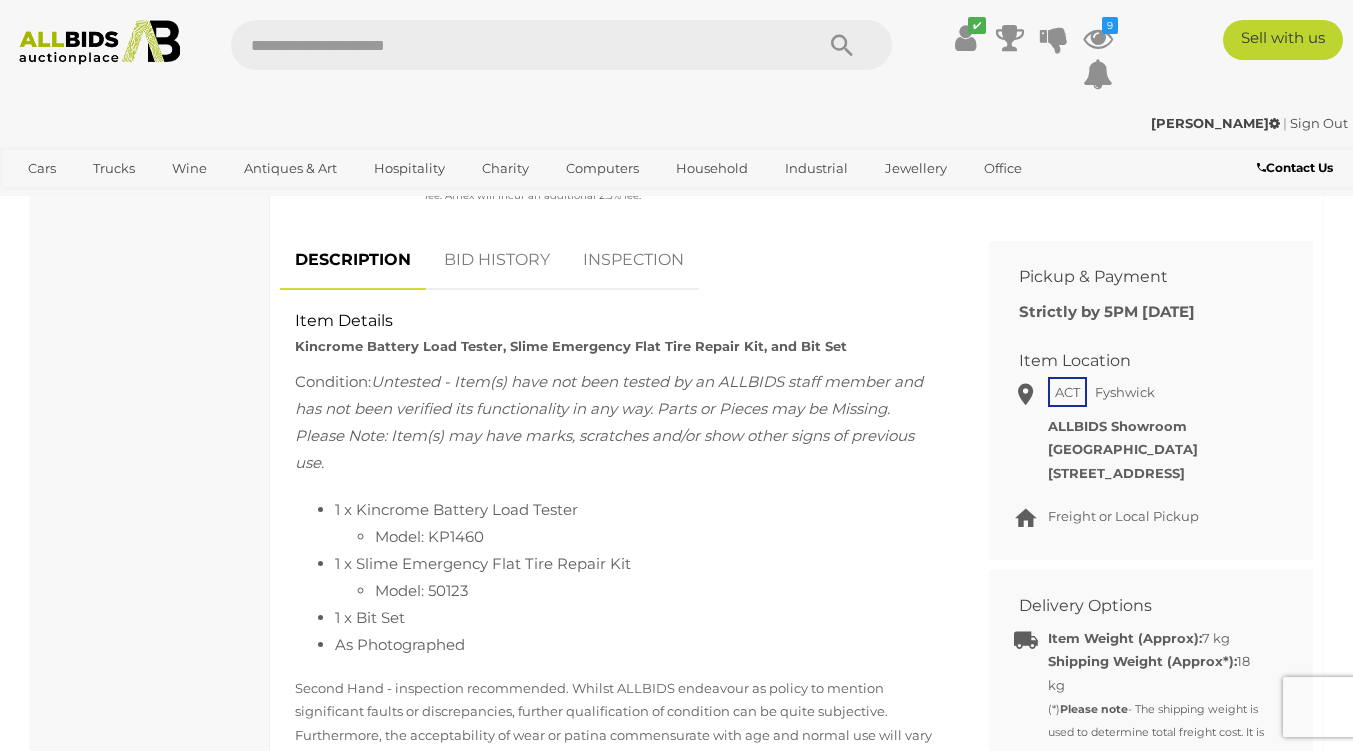 scroll, scrollTop: 800, scrollLeft: 0, axis: vertical 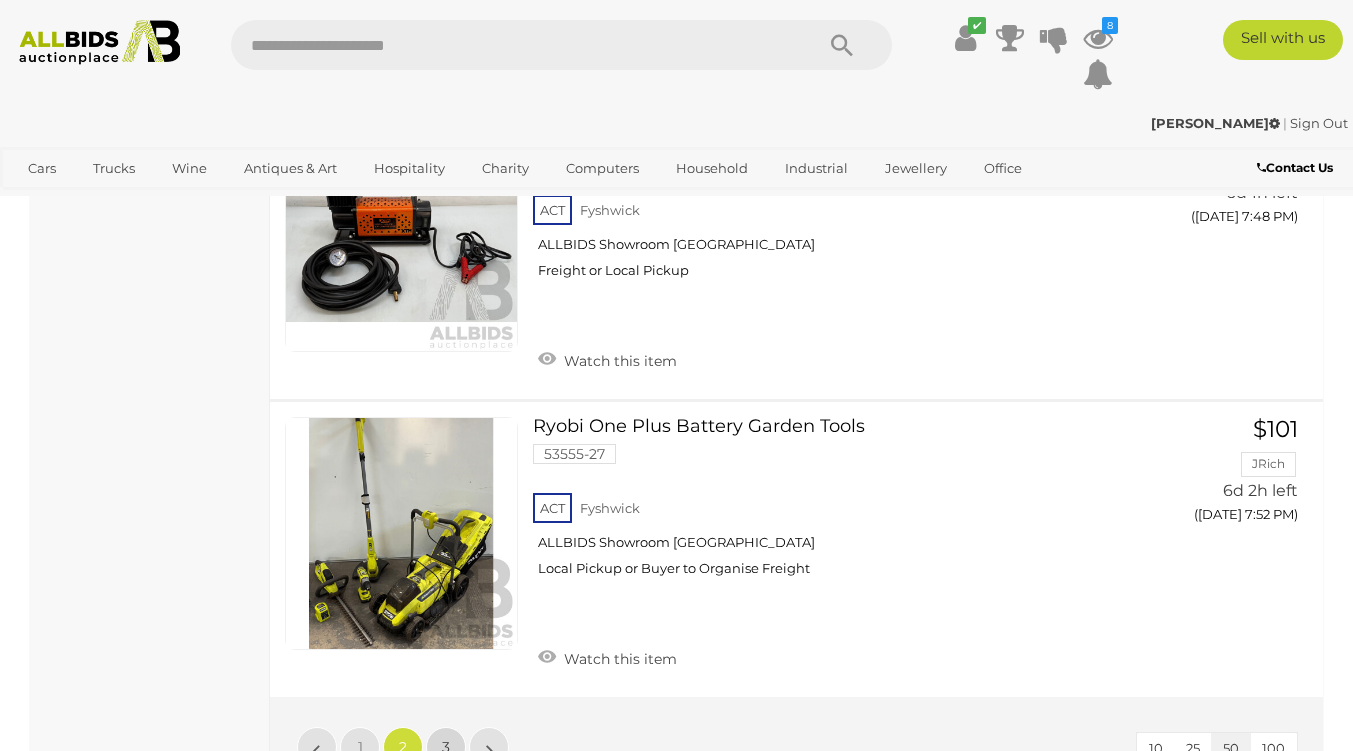 click on "3" at bounding box center (446, 747) 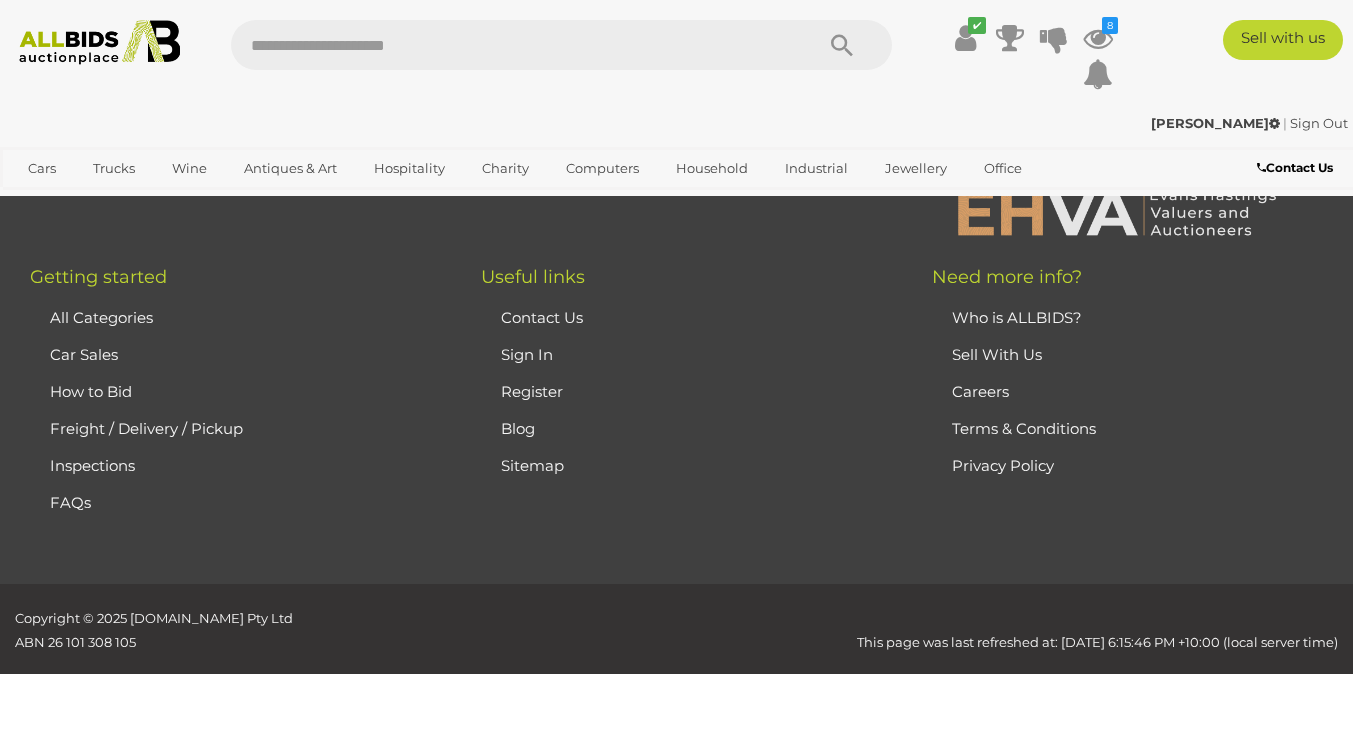 scroll, scrollTop: 336, scrollLeft: 0, axis: vertical 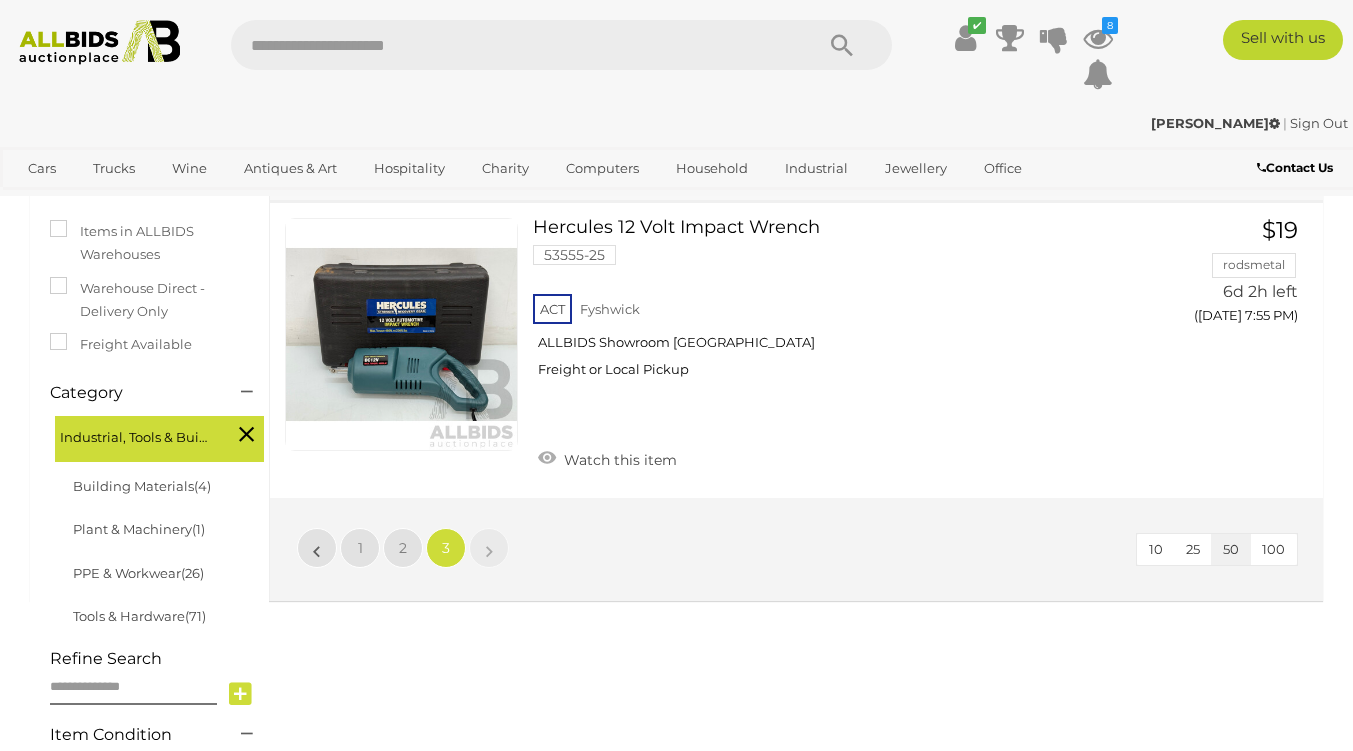 click on "View All Household  Auctions" at bounding box center (0, 0) 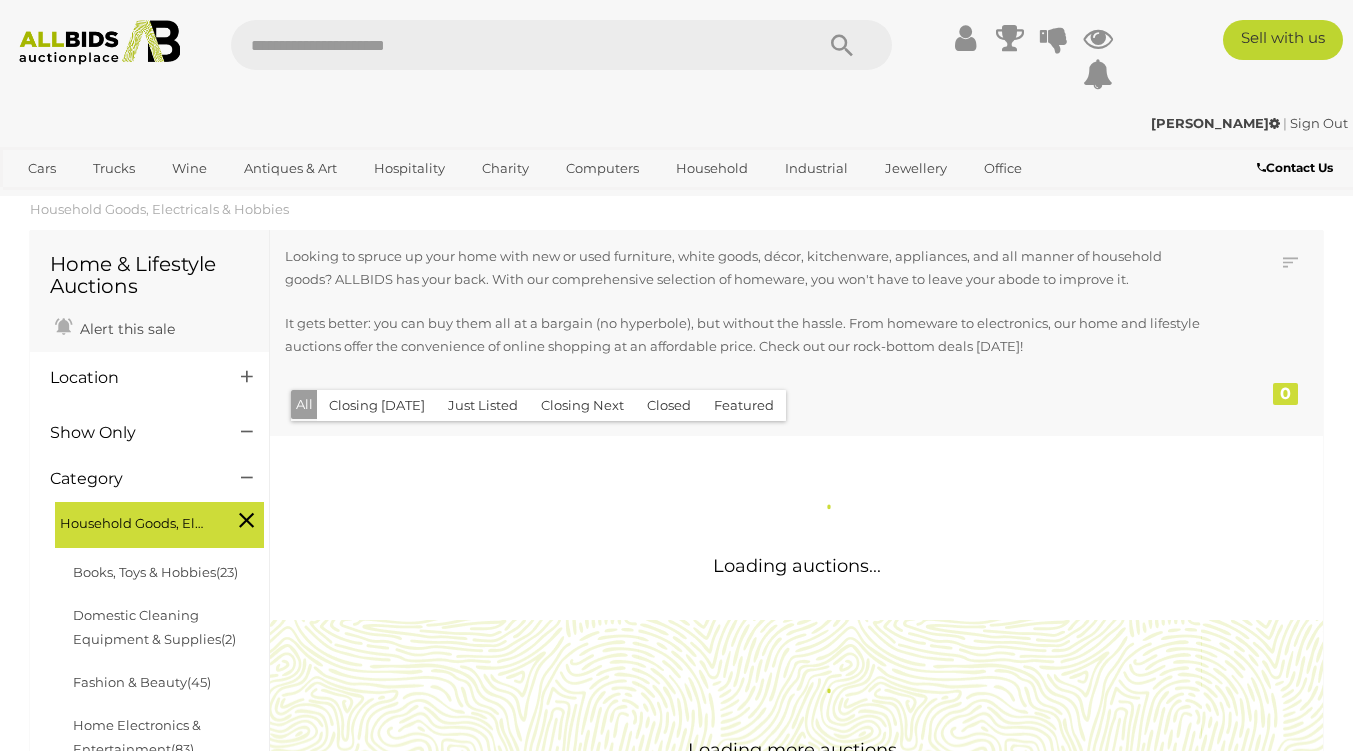 scroll, scrollTop: 0, scrollLeft: 0, axis: both 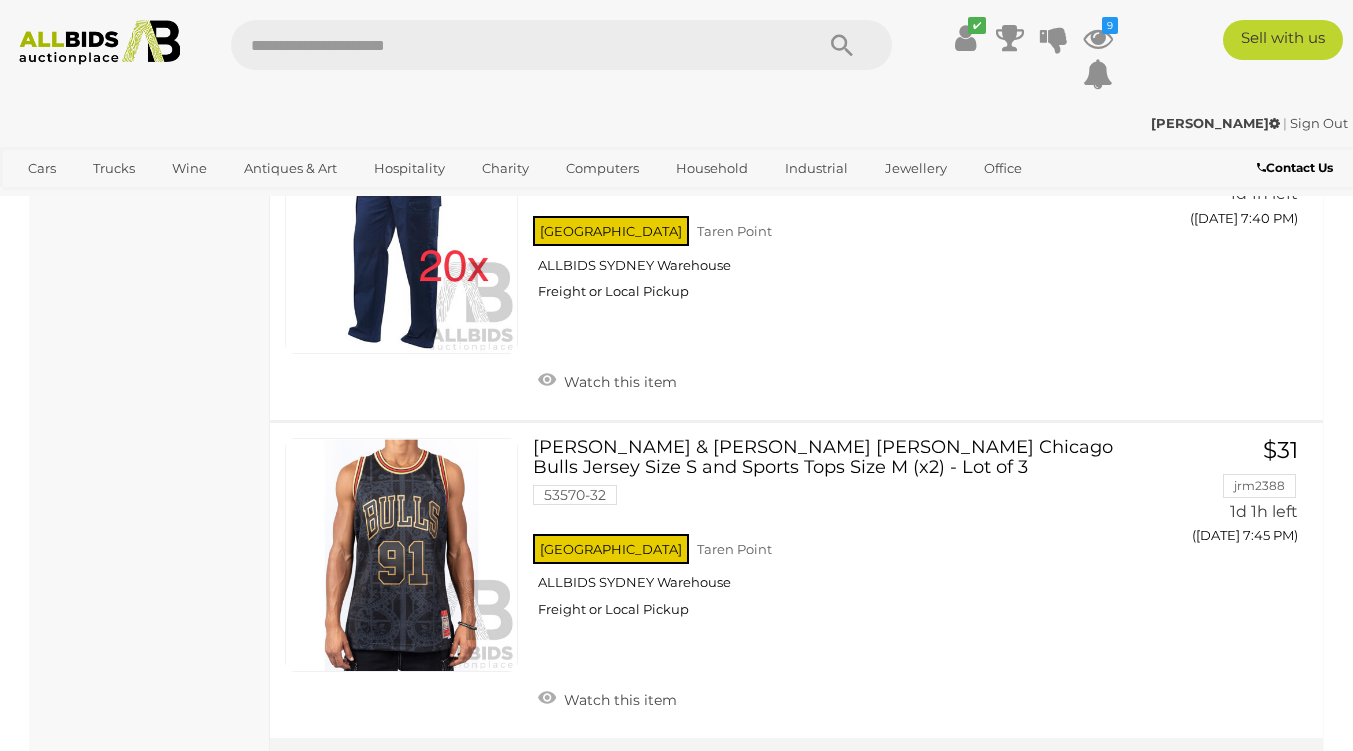 click on "2" at bounding box center [403, 788] 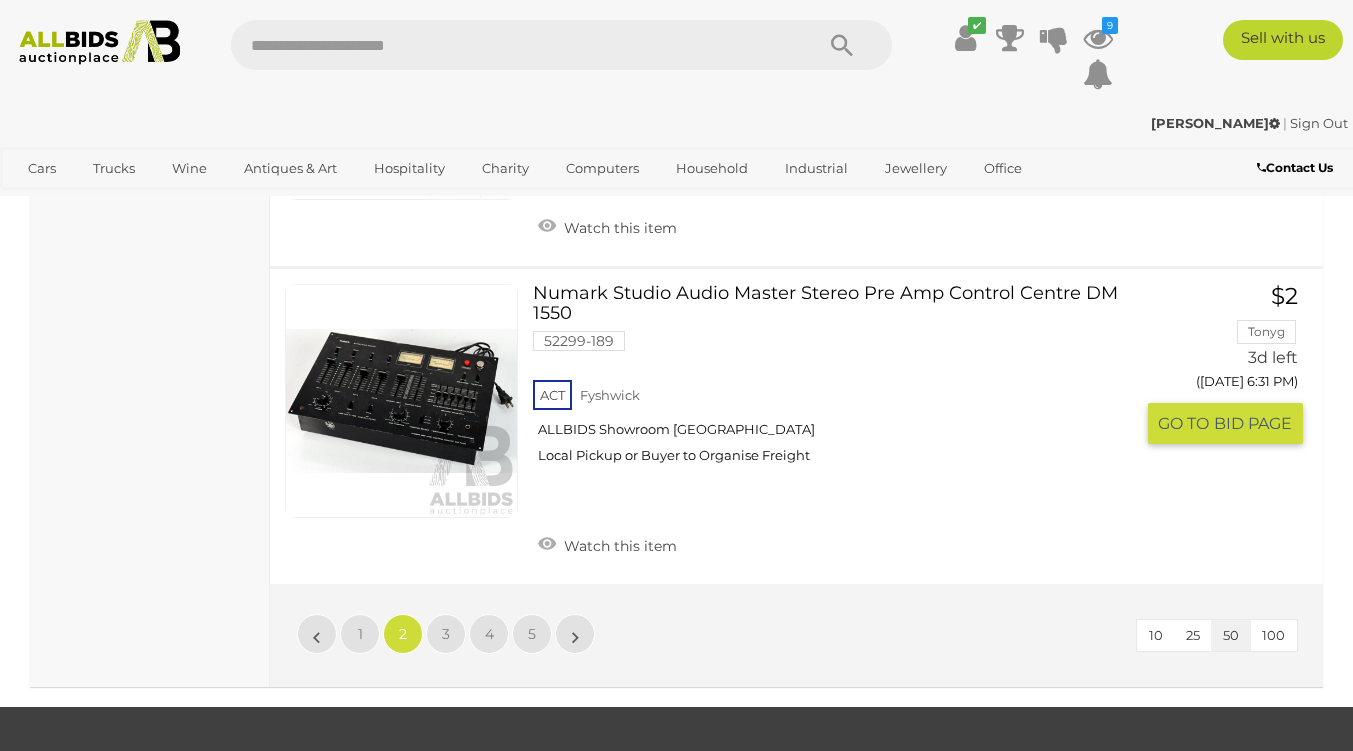 scroll, scrollTop: 15369, scrollLeft: 0, axis: vertical 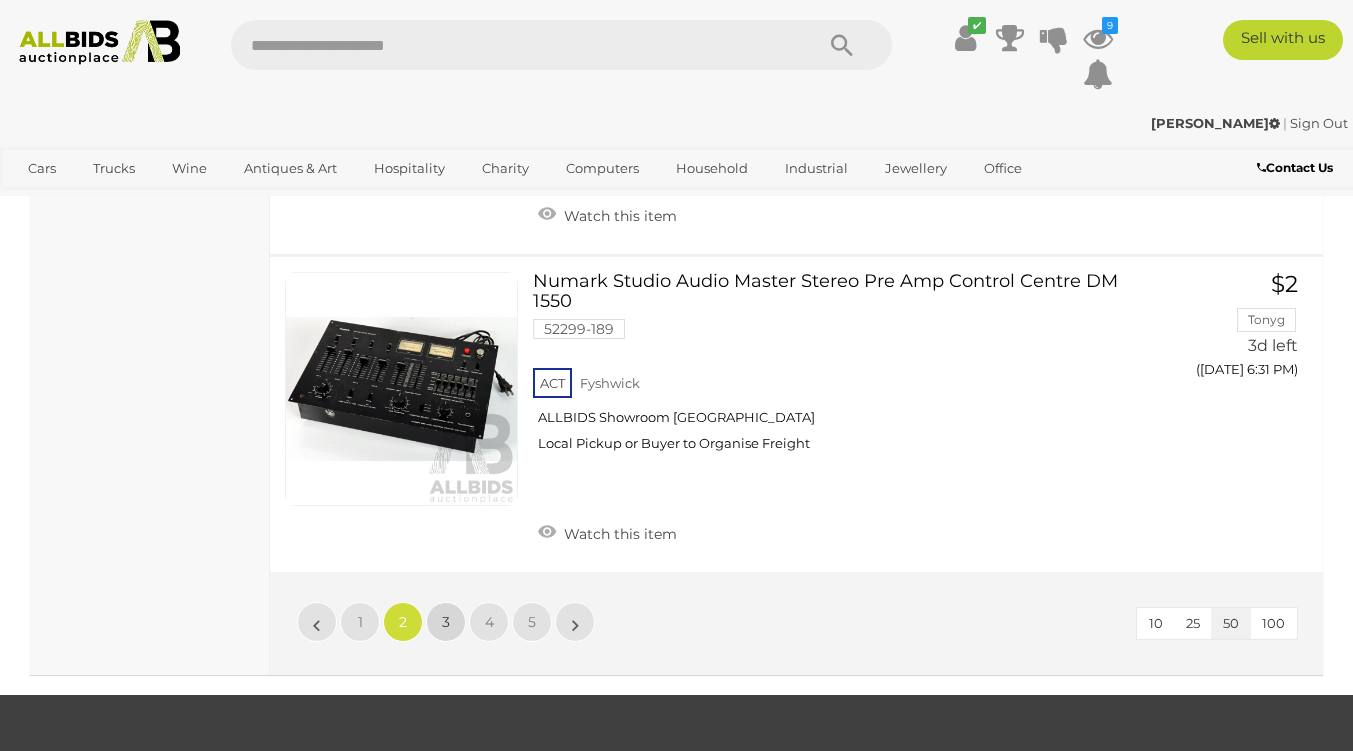 click on "3" at bounding box center [446, 622] 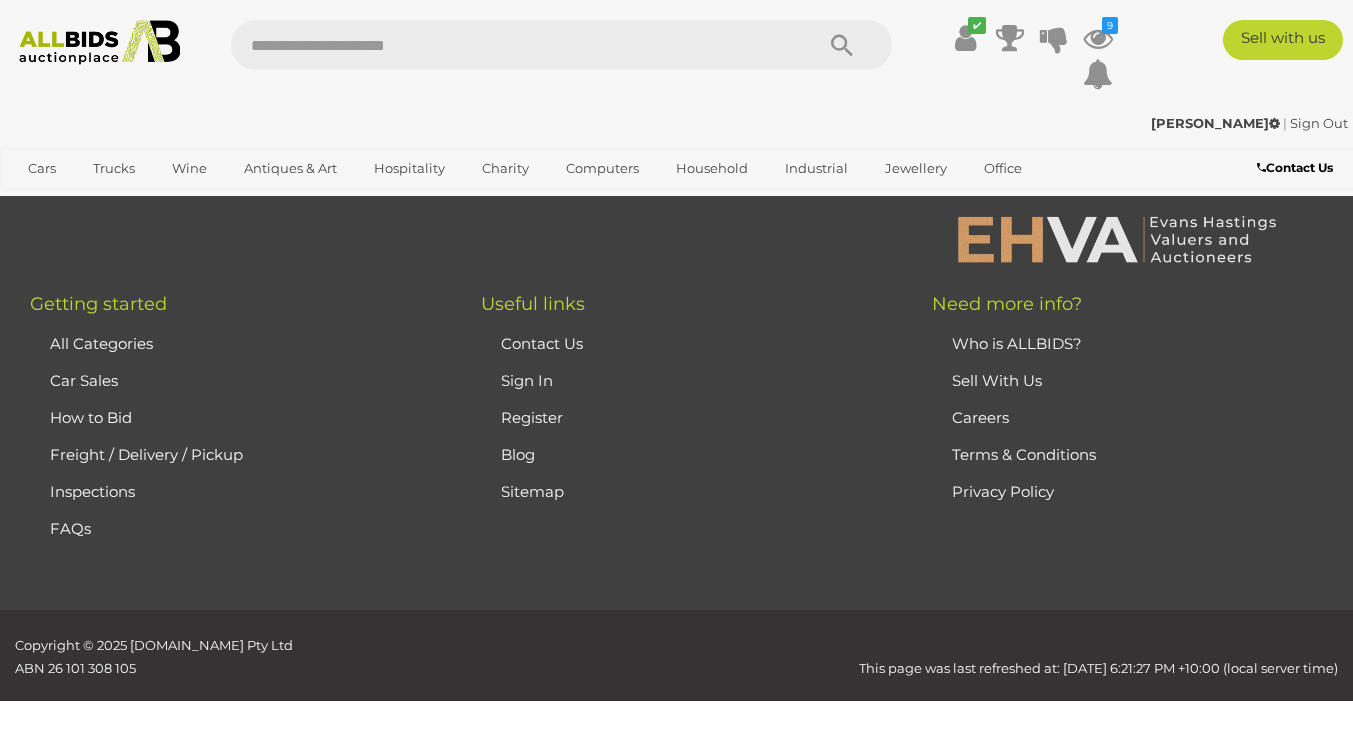 scroll, scrollTop: 269, scrollLeft: 0, axis: vertical 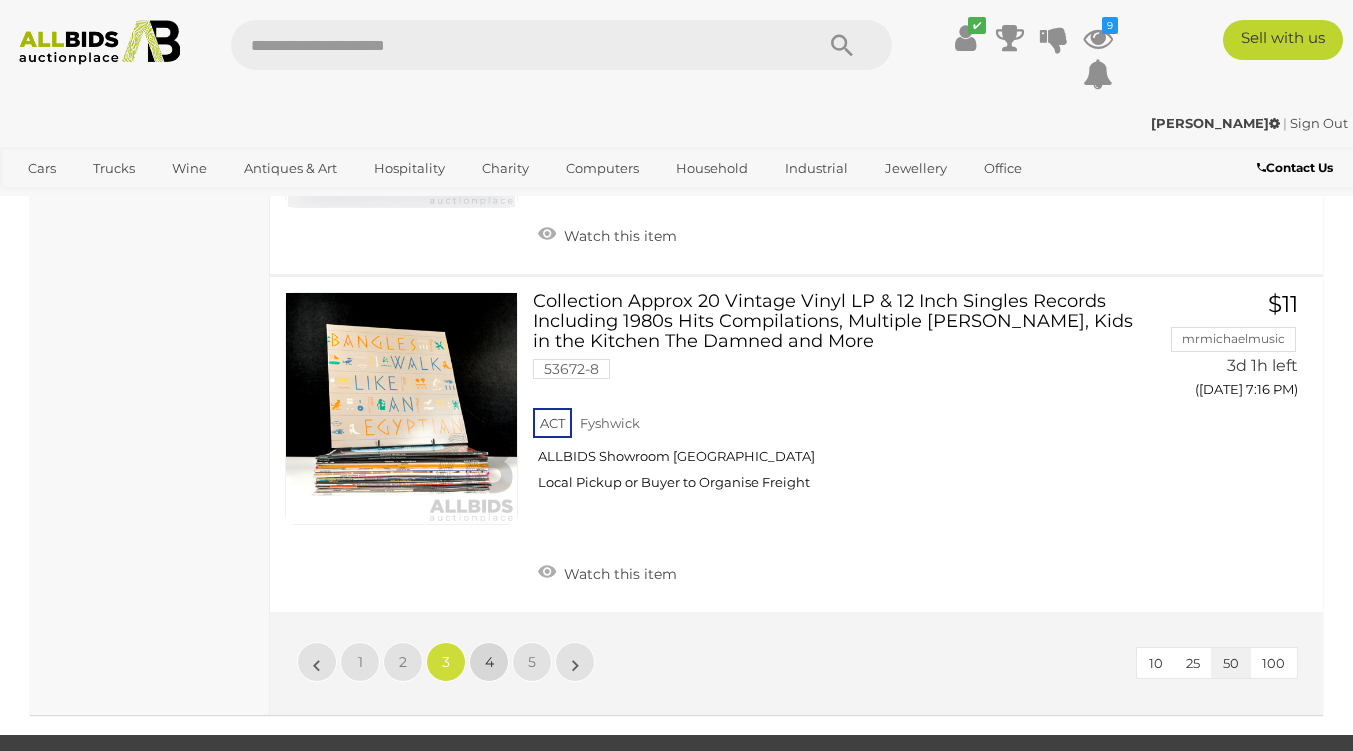 click on "4" at bounding box center (489, 662) 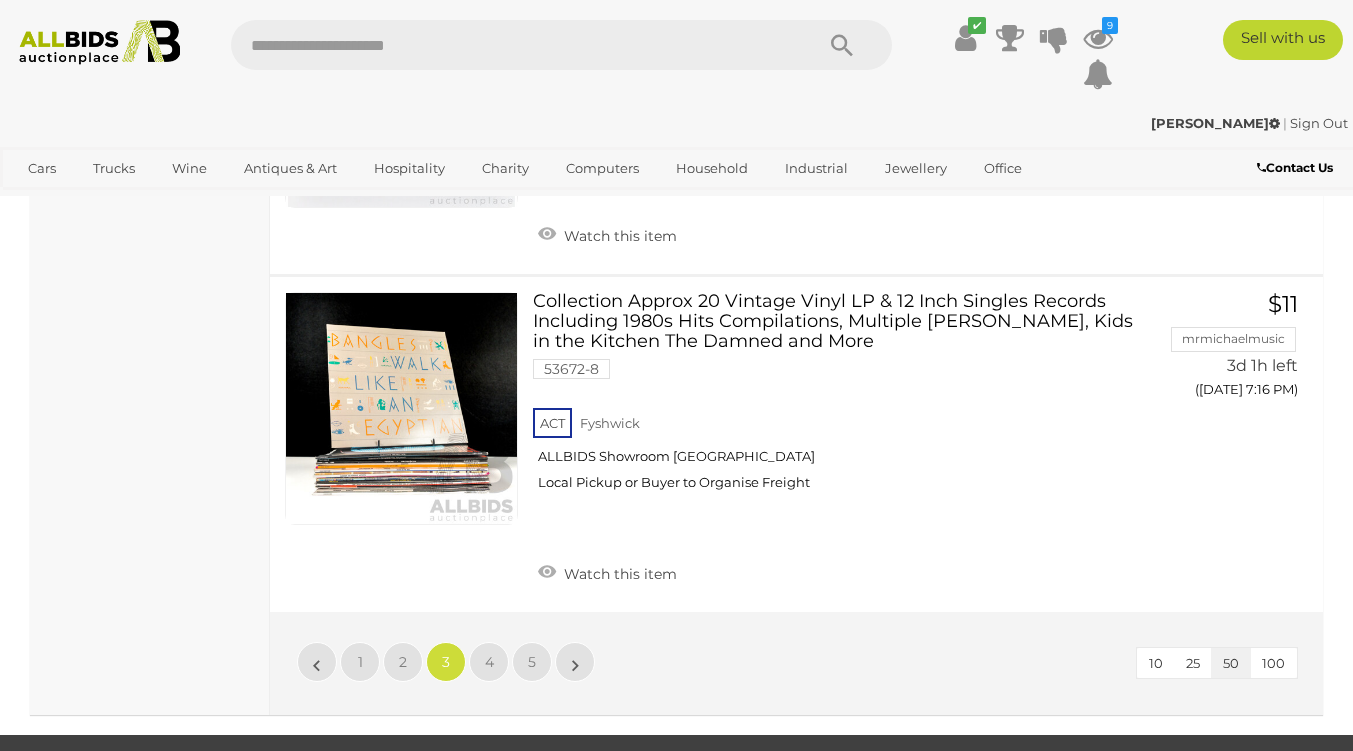 scroll, scrollTop: 269, scrollLeft: 0, axis: vertical 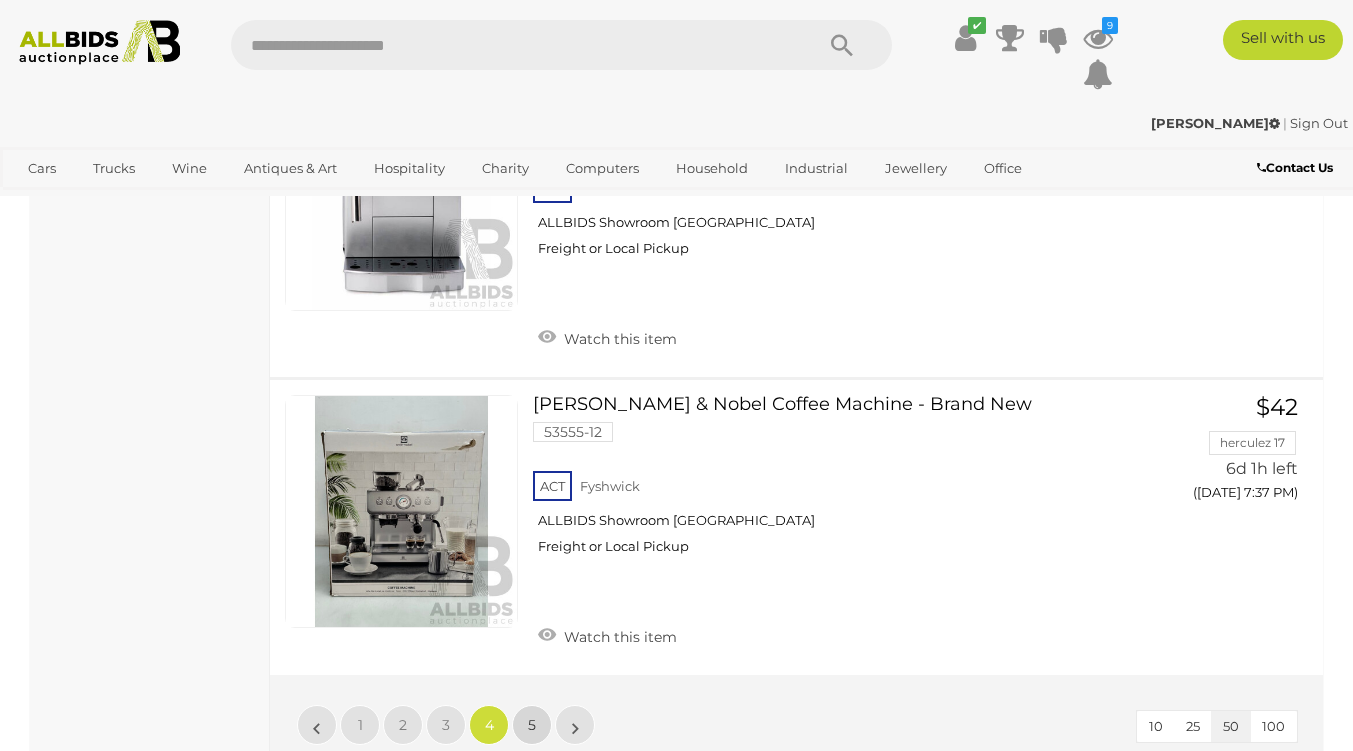 click on "5" at bounding box center (532, 725) 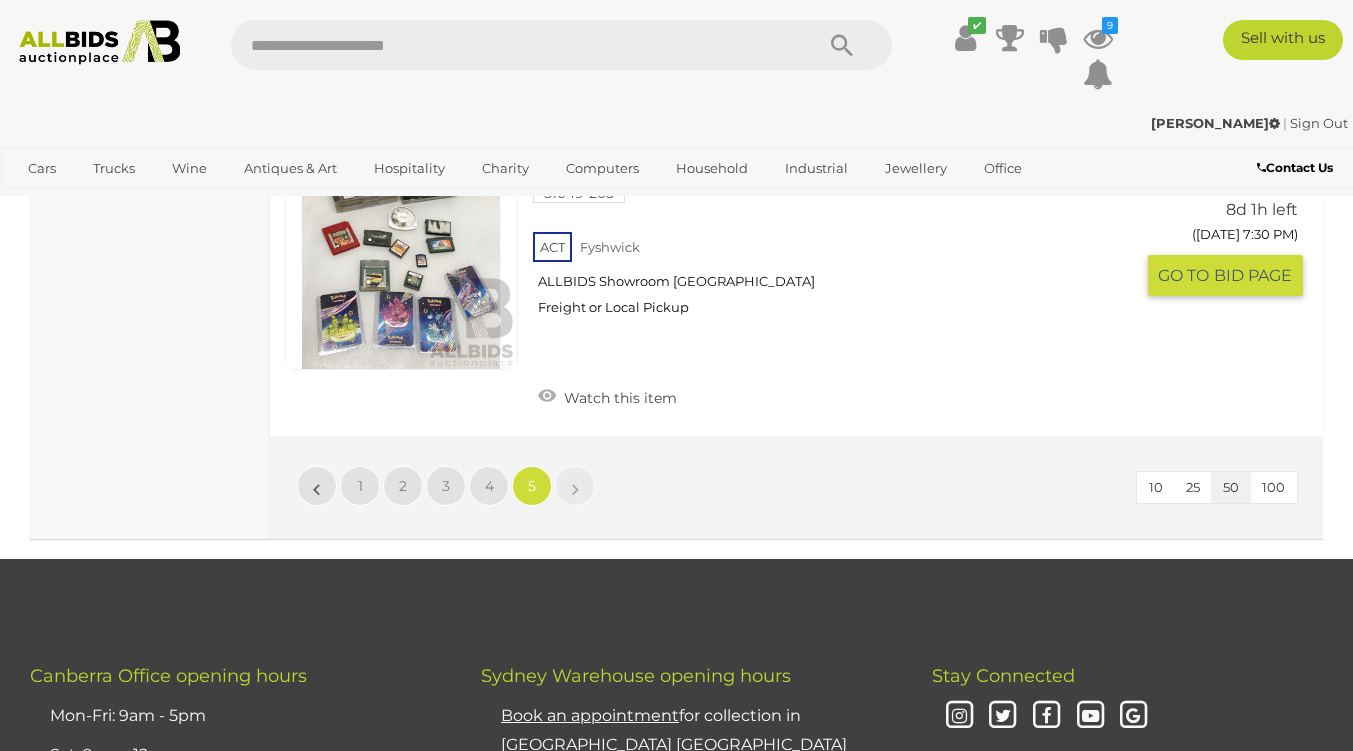scroll, scrollTop: 6569, scrollLeft: 0, axis: vertical 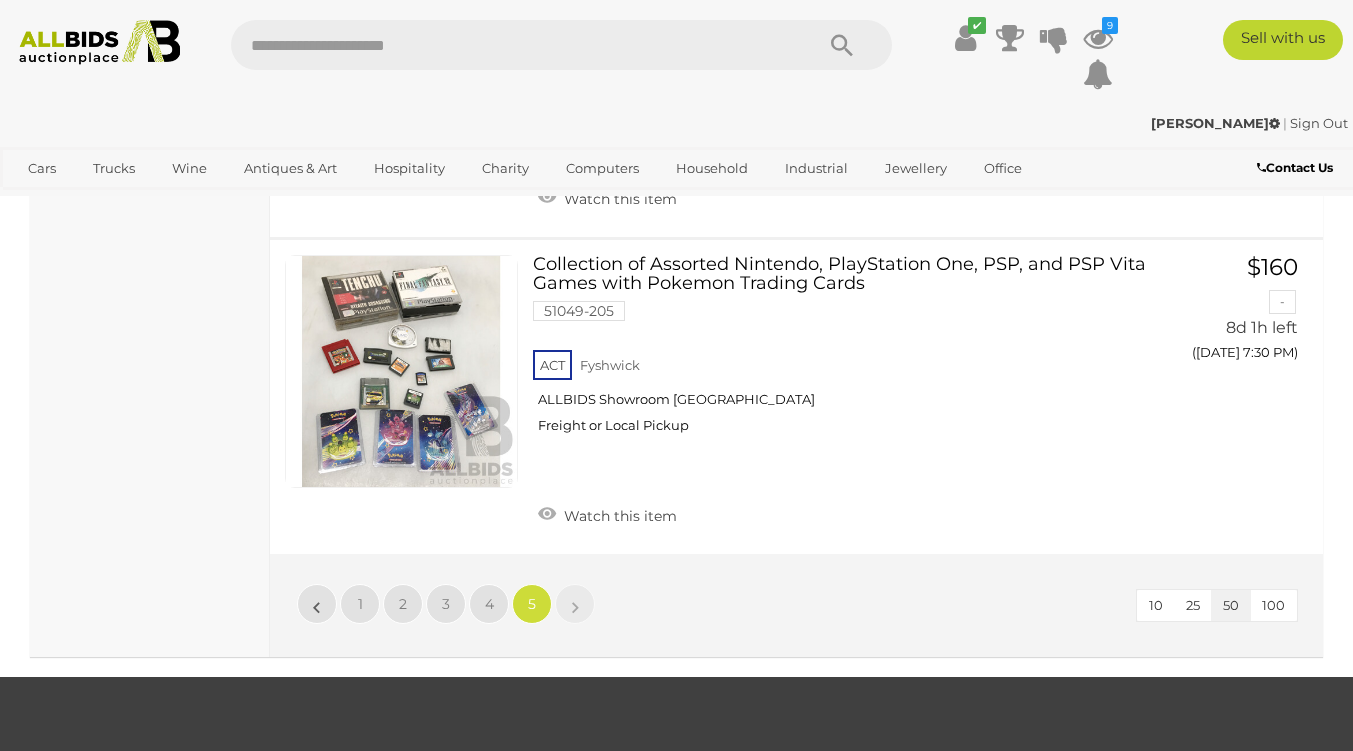 click on "View All Cars  Auctions" at bounding box center [0, 0] 